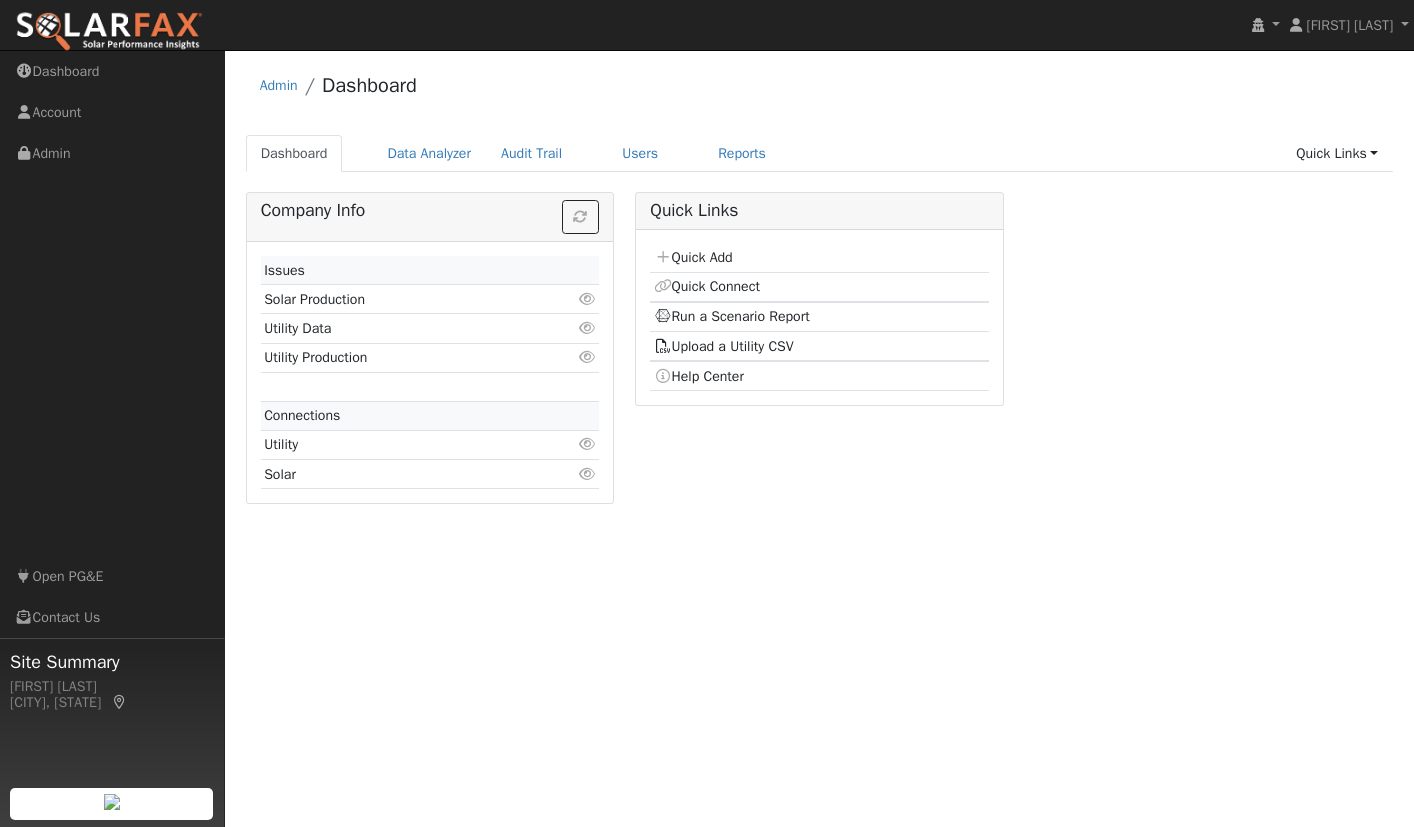 scroll, scrollTop: 0, scrollLeft: 0, axis: both 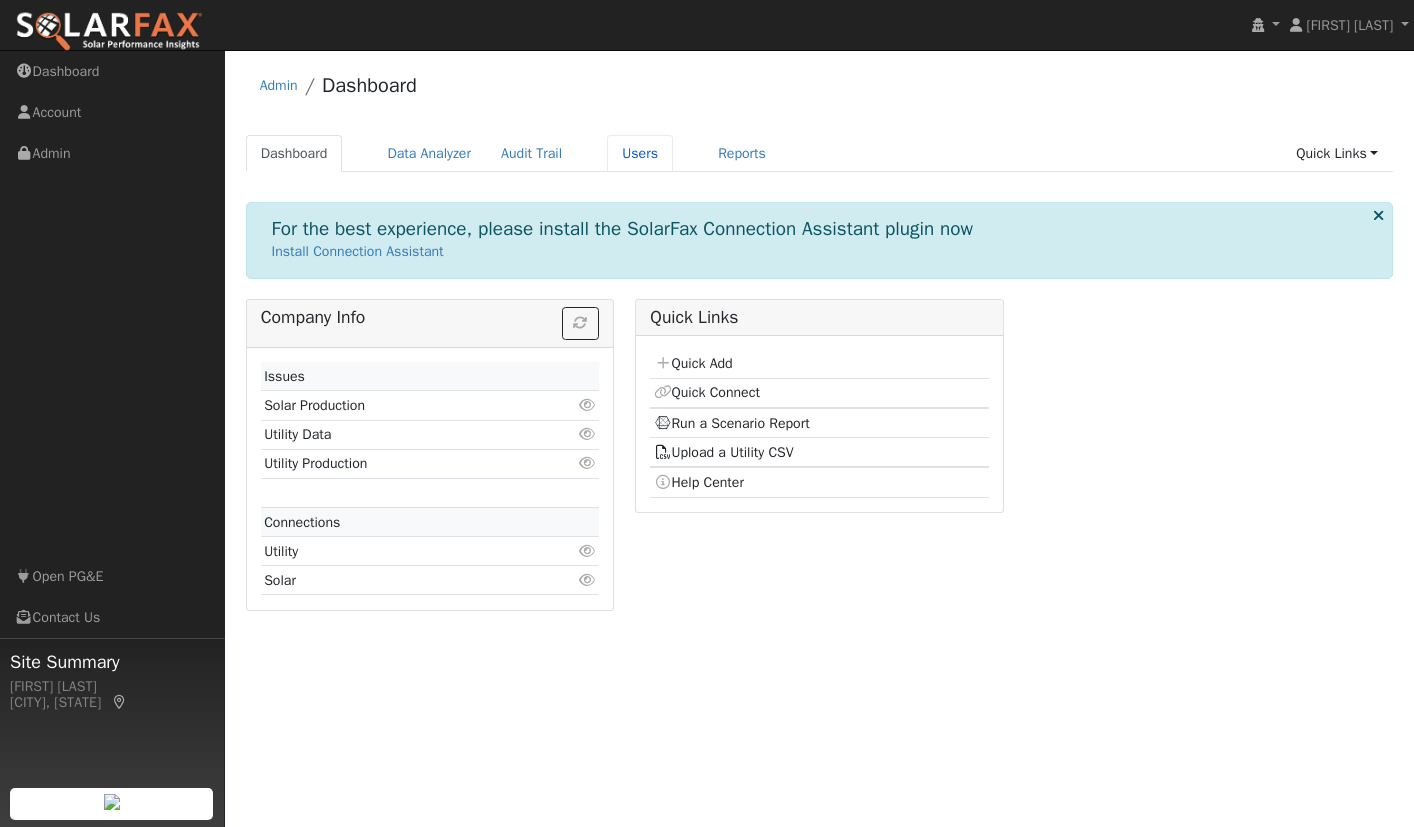 drag, startPoint x: 651, startPoint y: 148, endPoint x: 1015, endPoint y: 266, distance: 382.64865 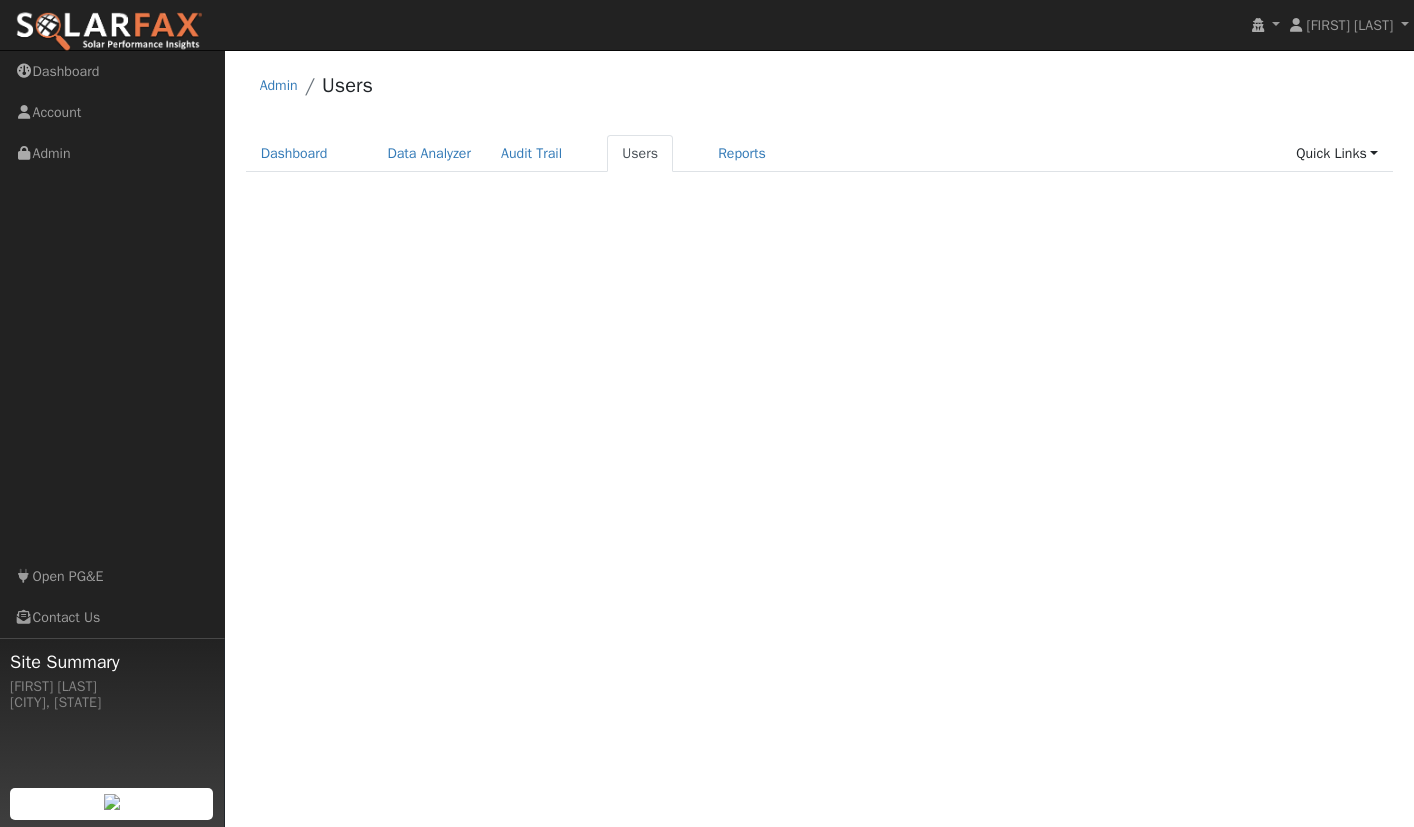 scroll, scrollTop: 0, scrollLeft: 0, axis: both 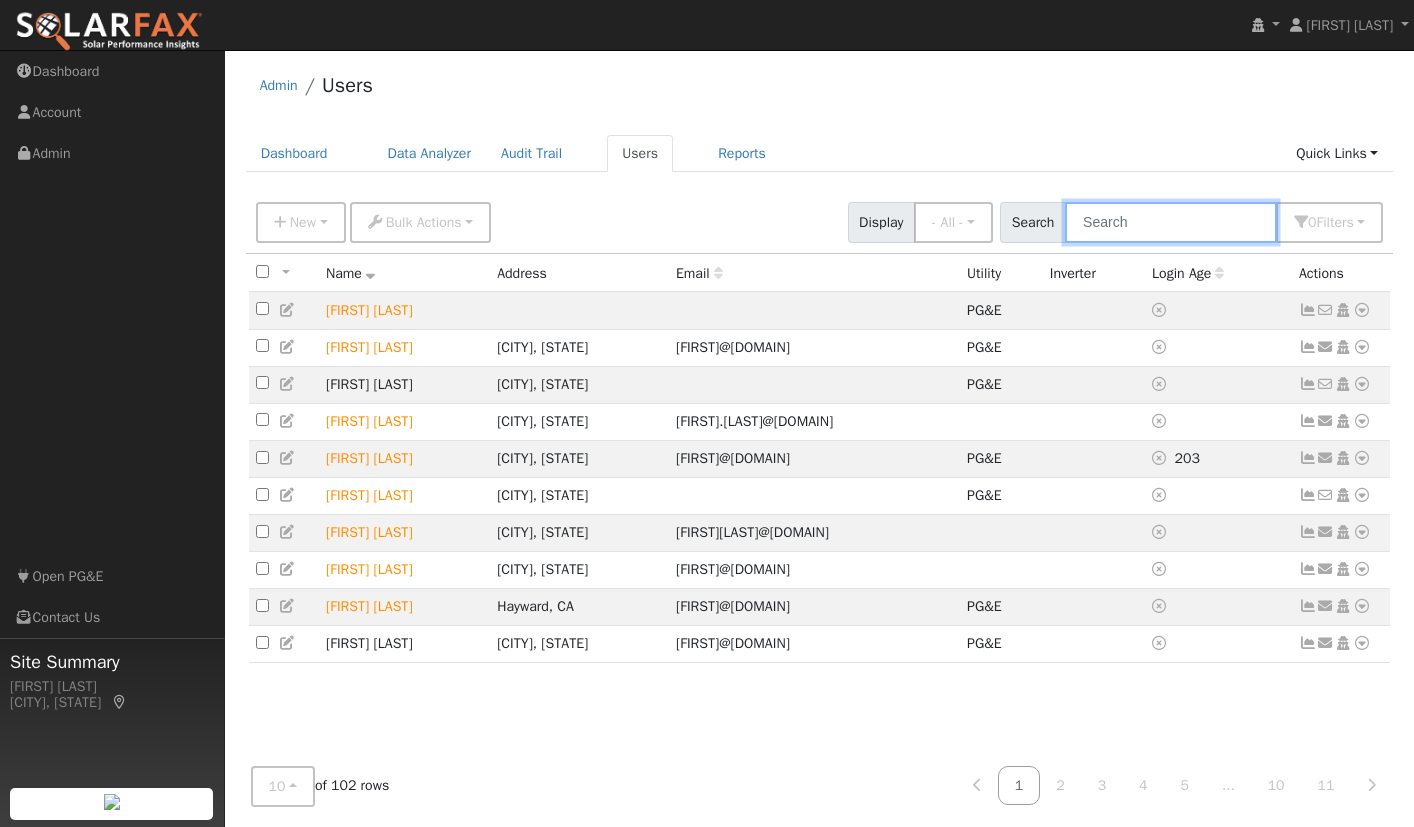 click at bounding box center (1171, 222) 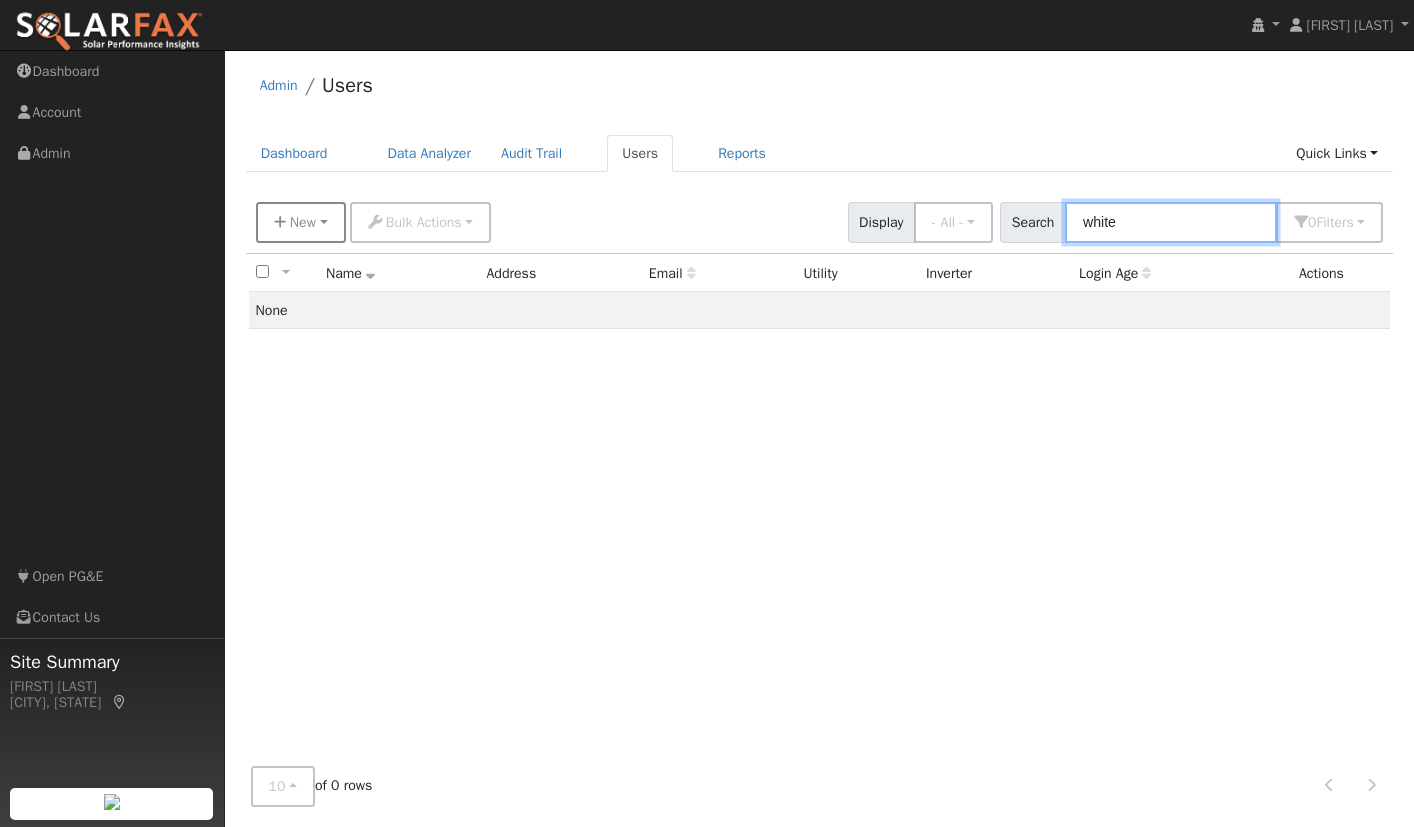type on "white" 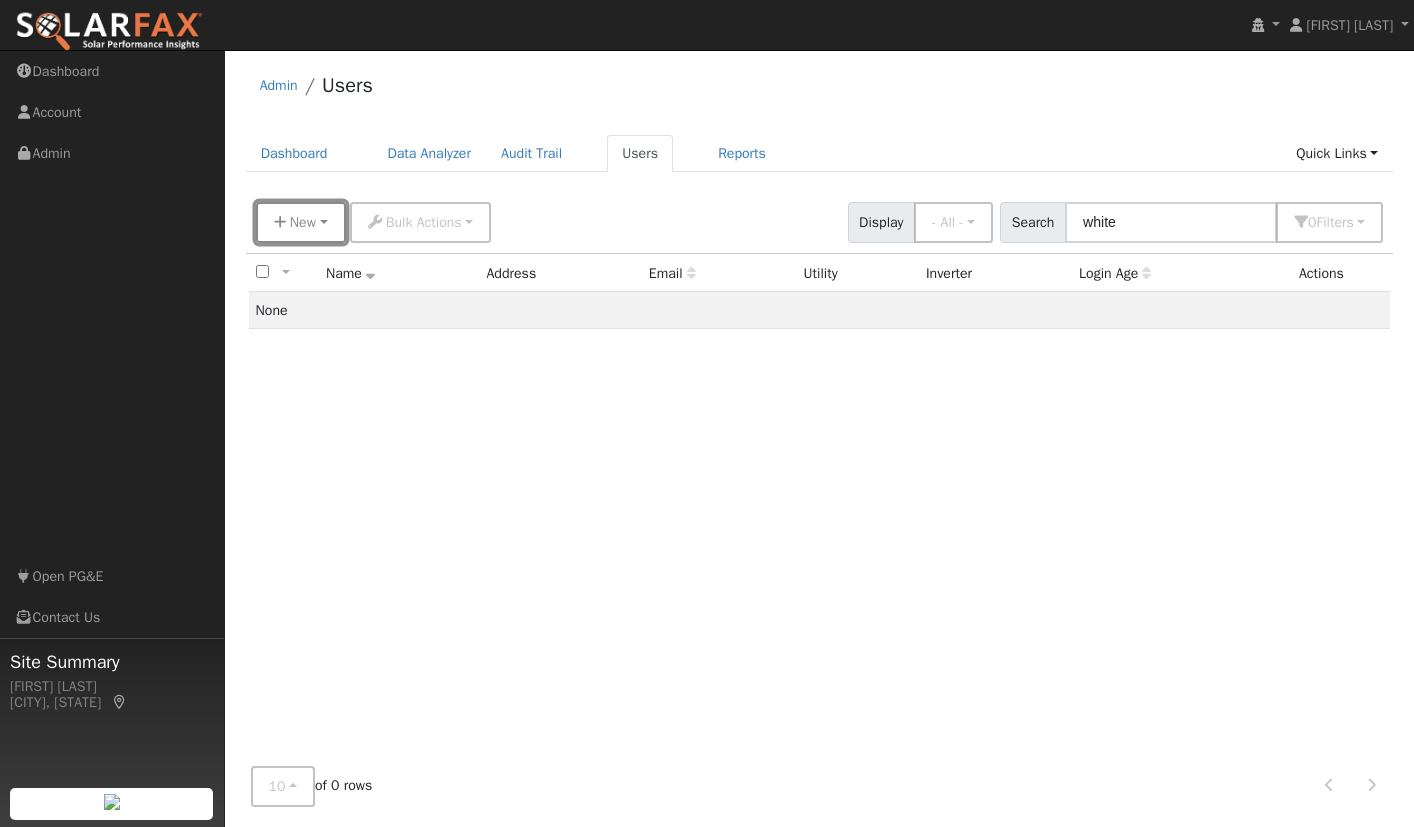 click on "New" at bounding box center [303, 222] 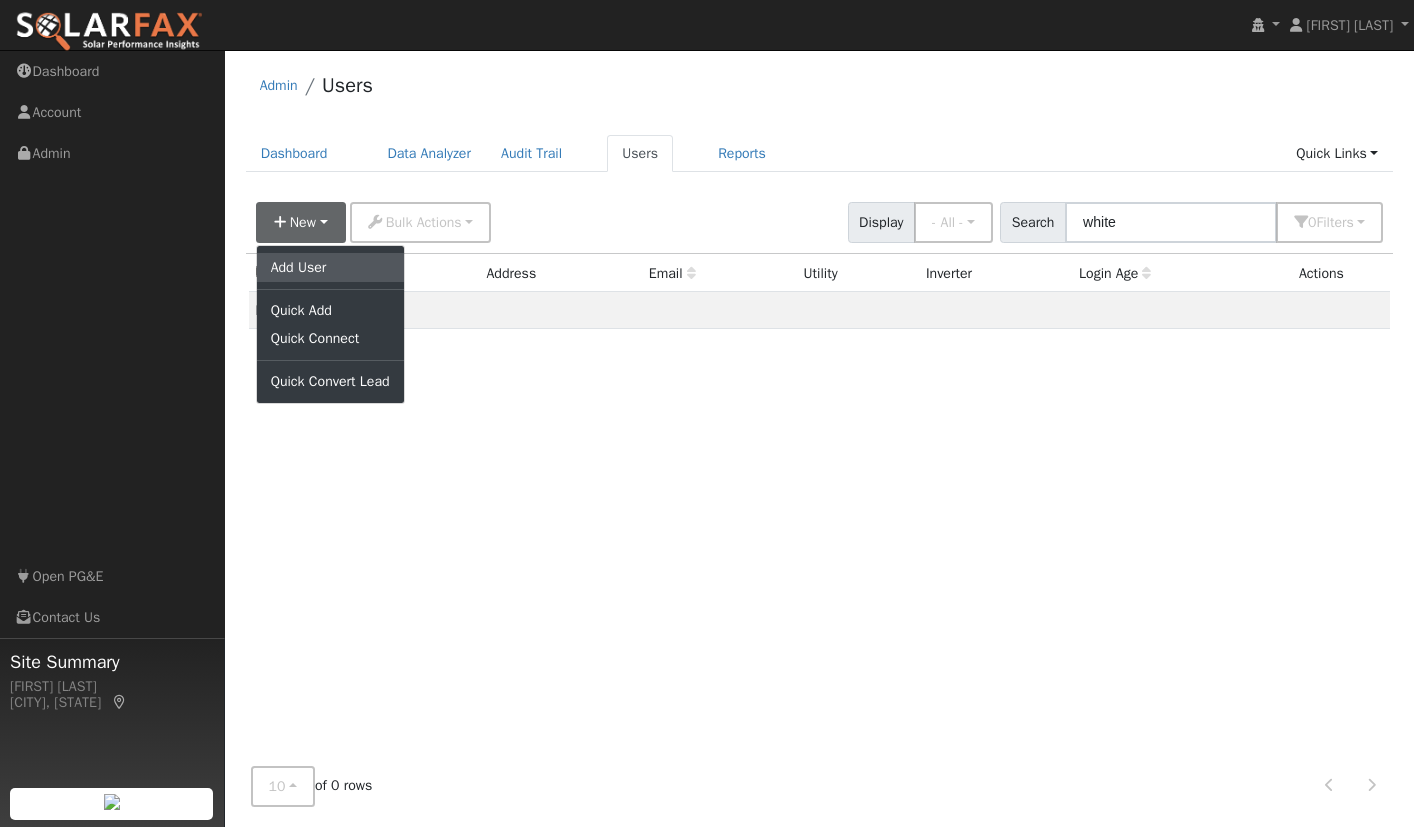 drag, startPoint x: 308, startPoint y: 263, endPoint x: 351, endPoint y: 275, distance: 44.64303 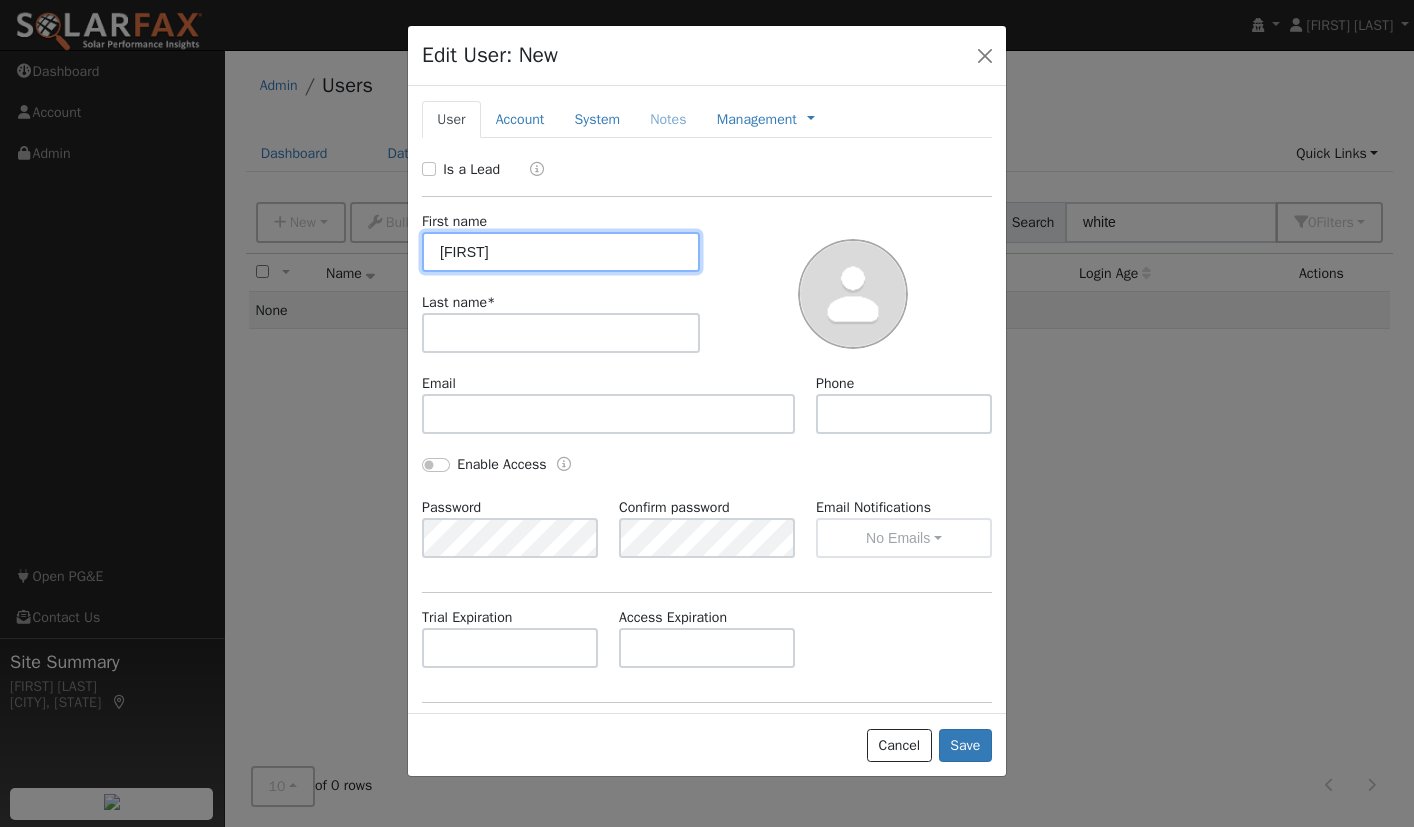 type on "[FIRST]" 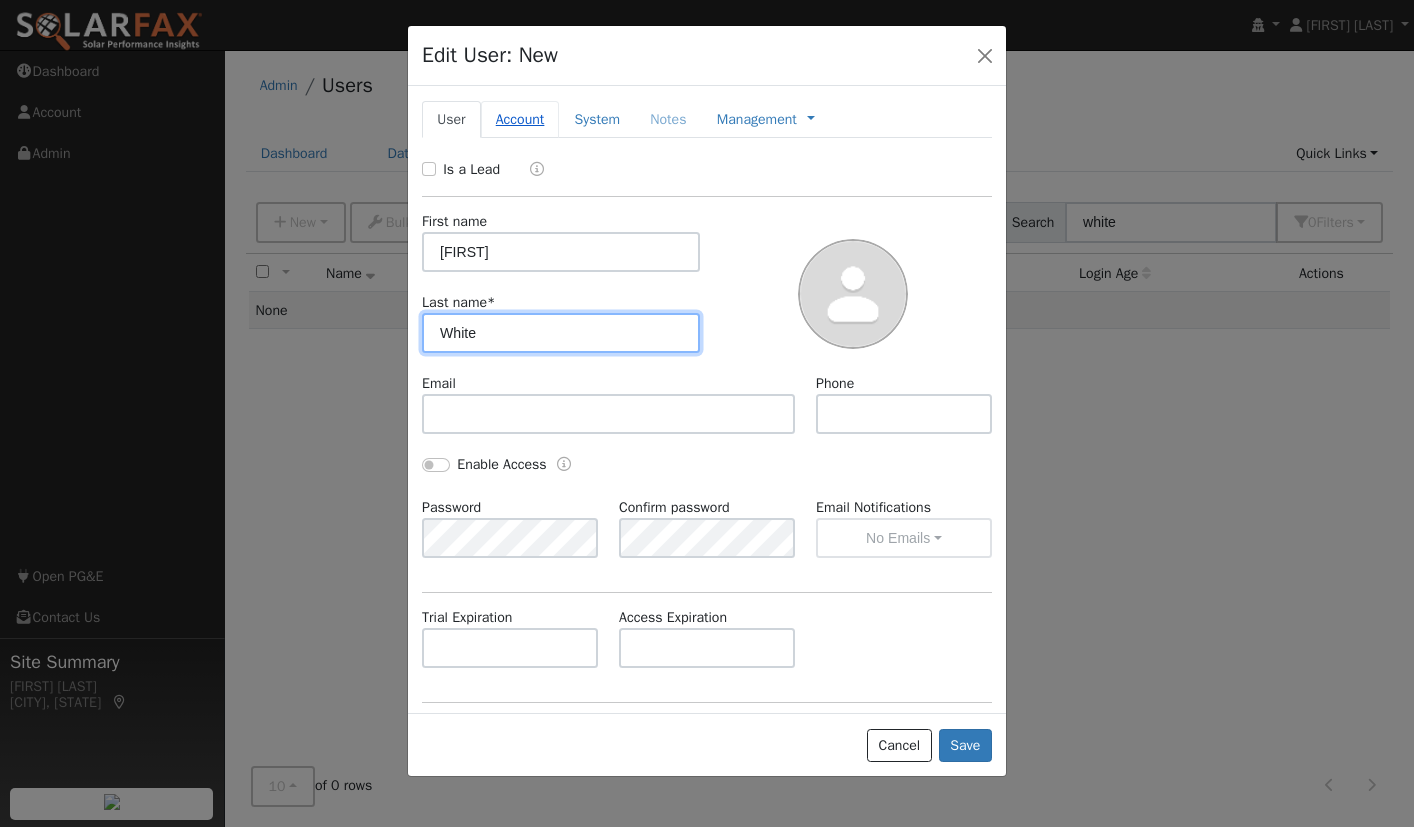 type on "White" 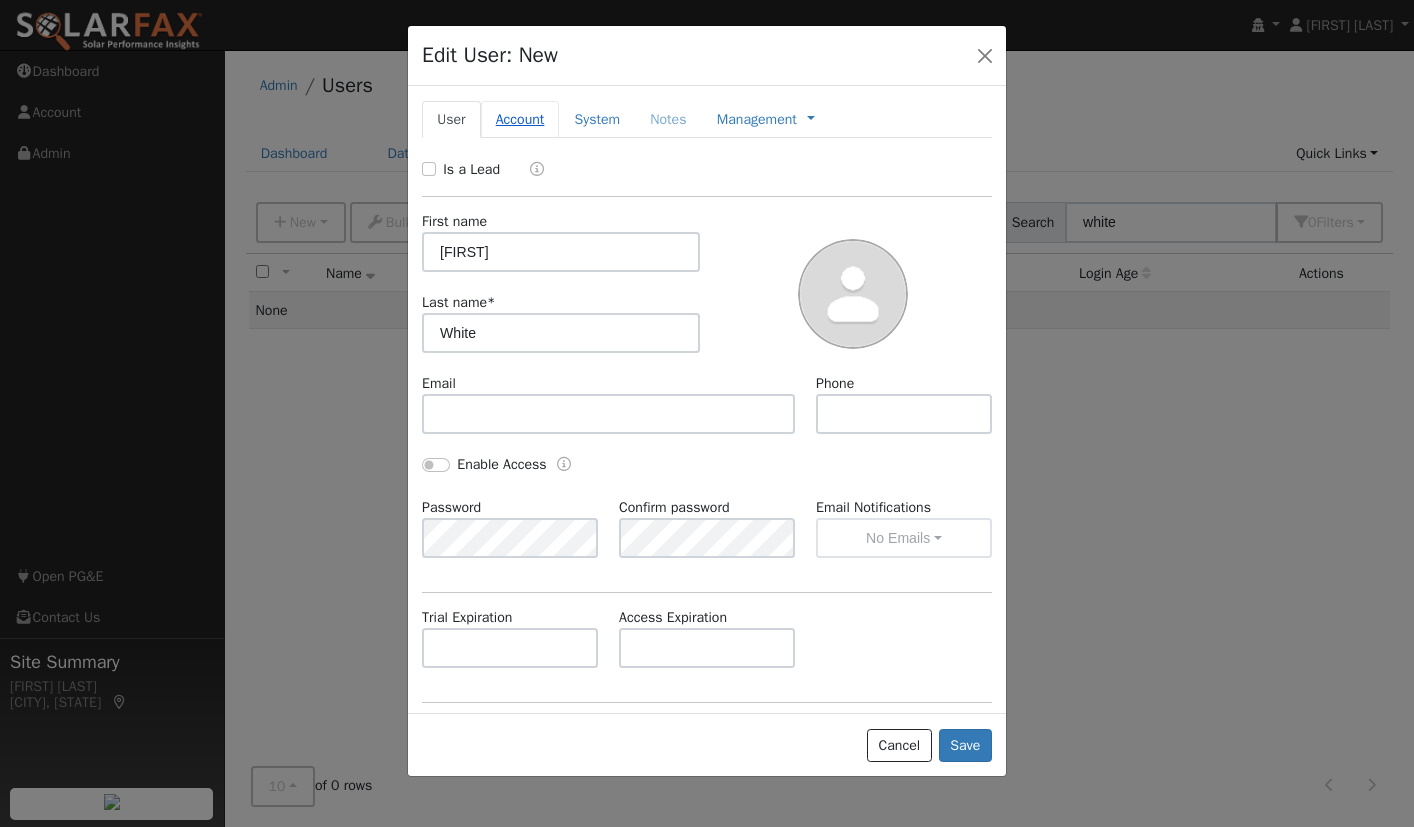 click on "Account" at bounding box center [520, 119] 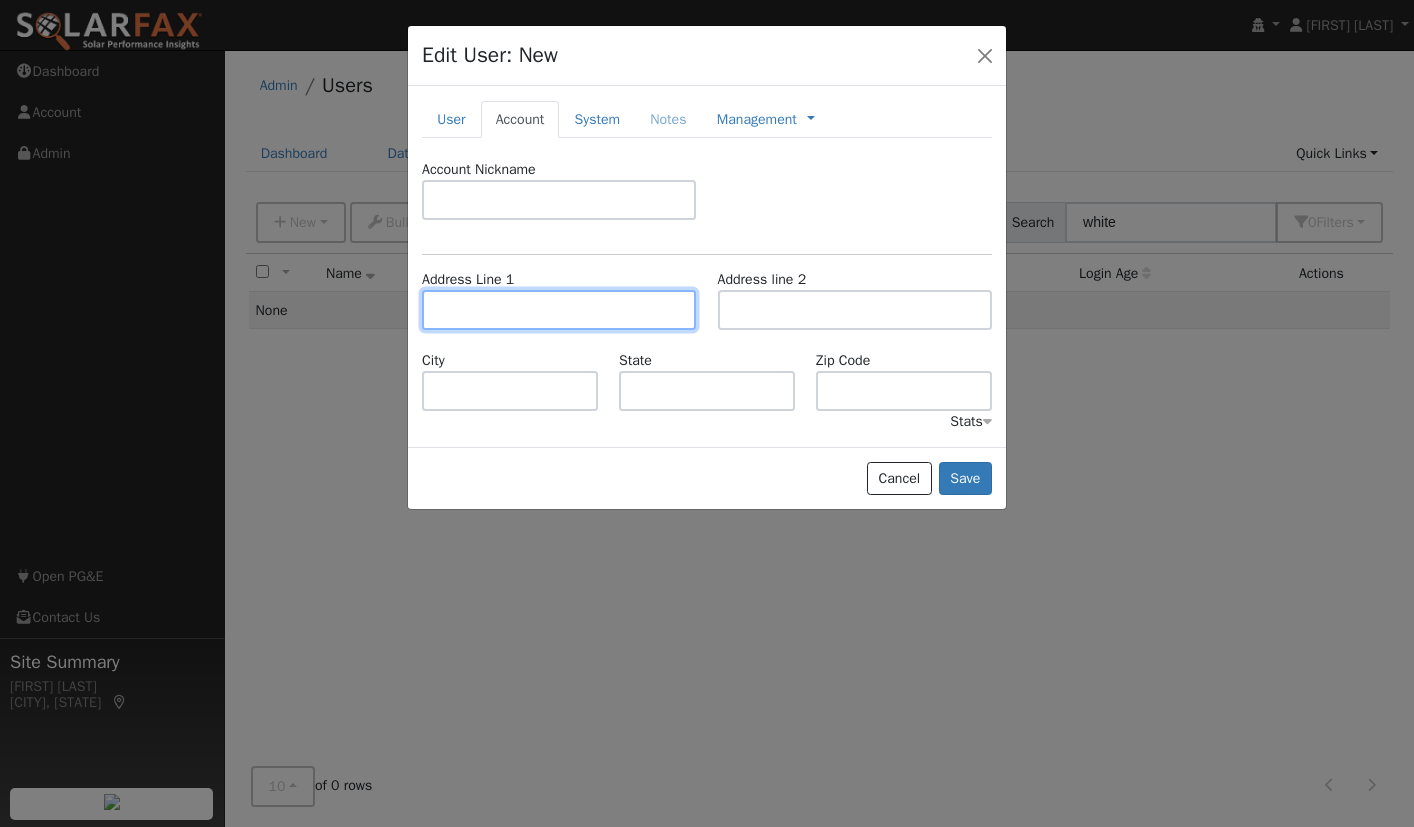 click at bounding box center (559, 310) 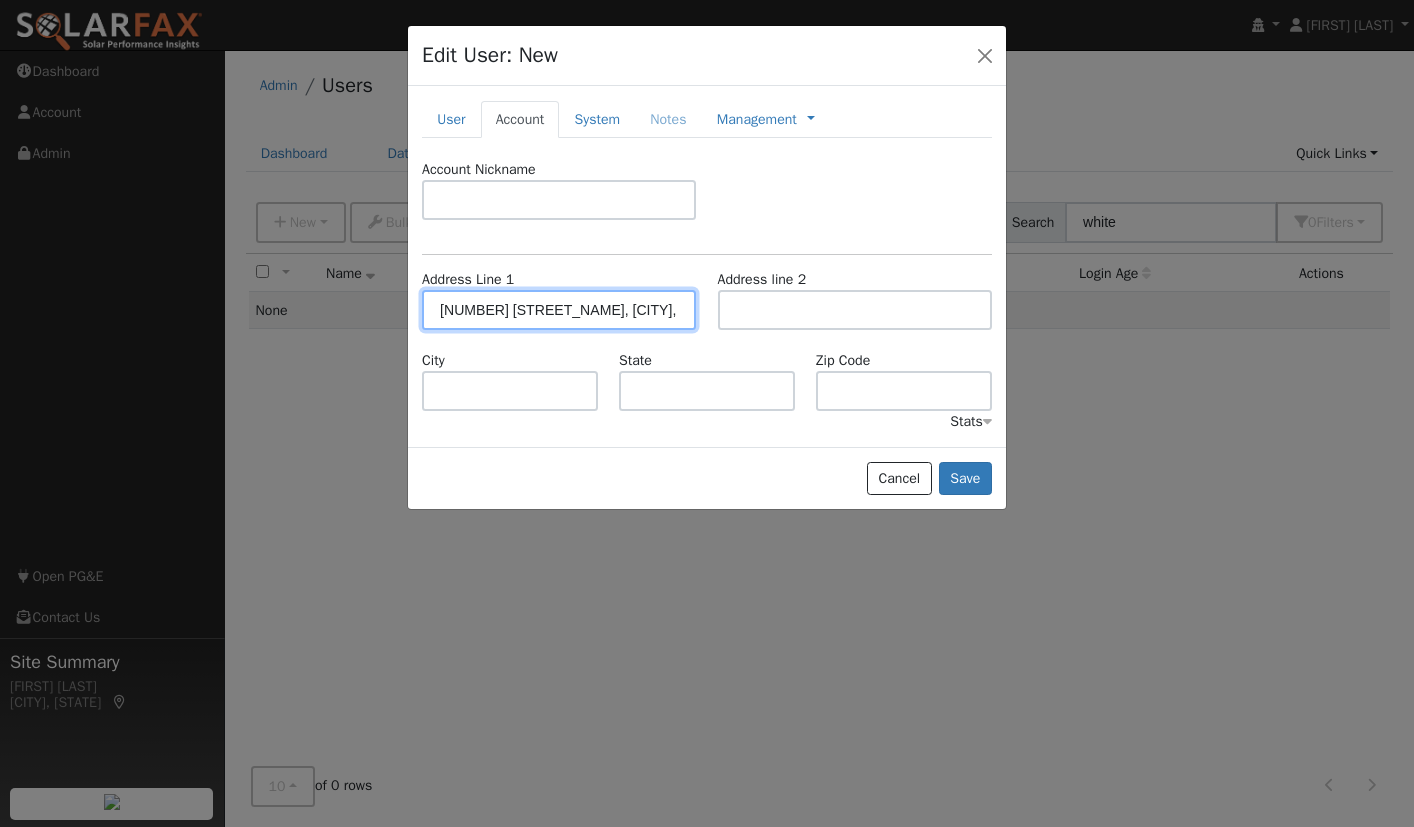type on "[NUMBER] [STREET_NAME], [CITY], [STATE], [COUNTRY]" 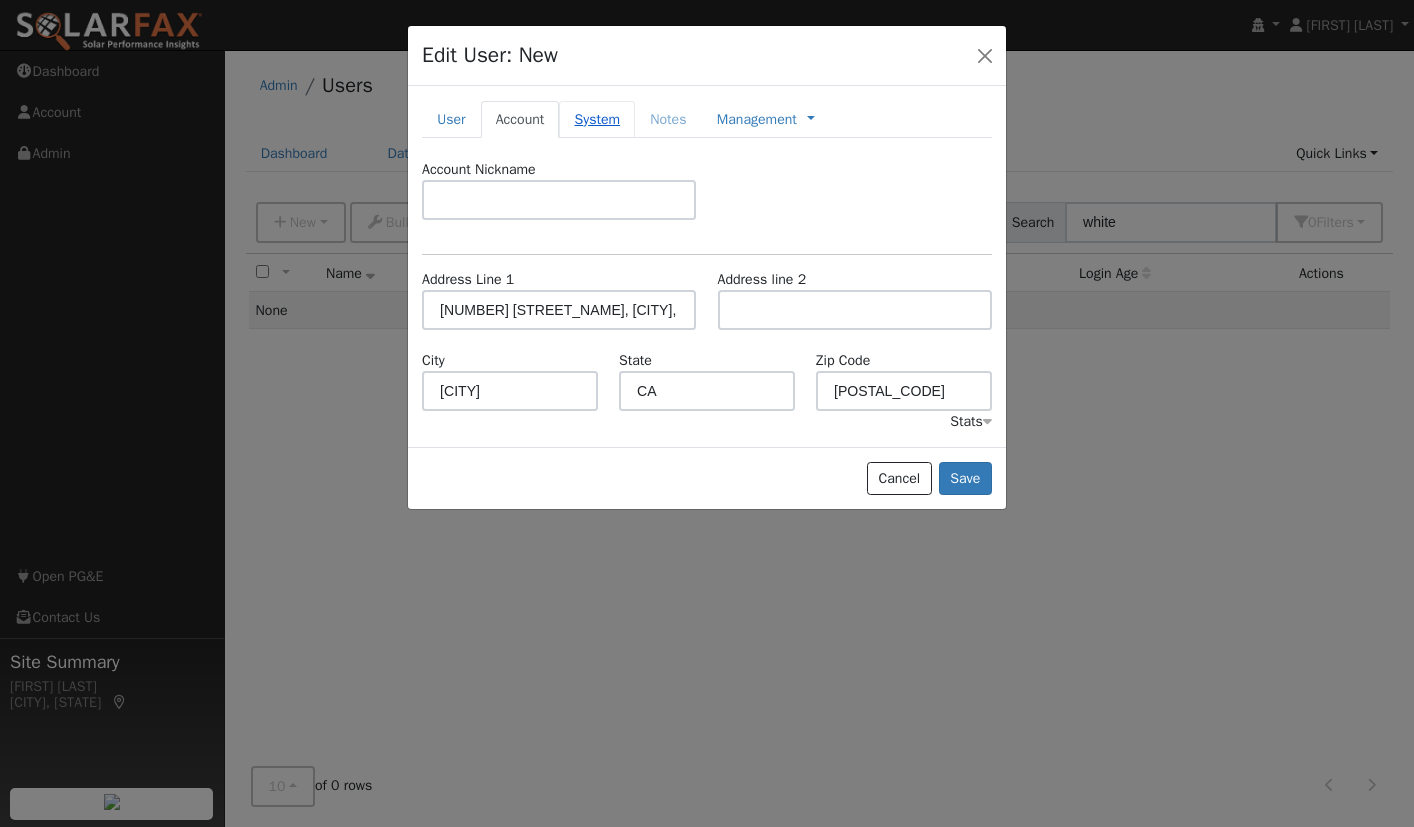 click on "System" at bounding box center (597, 119) 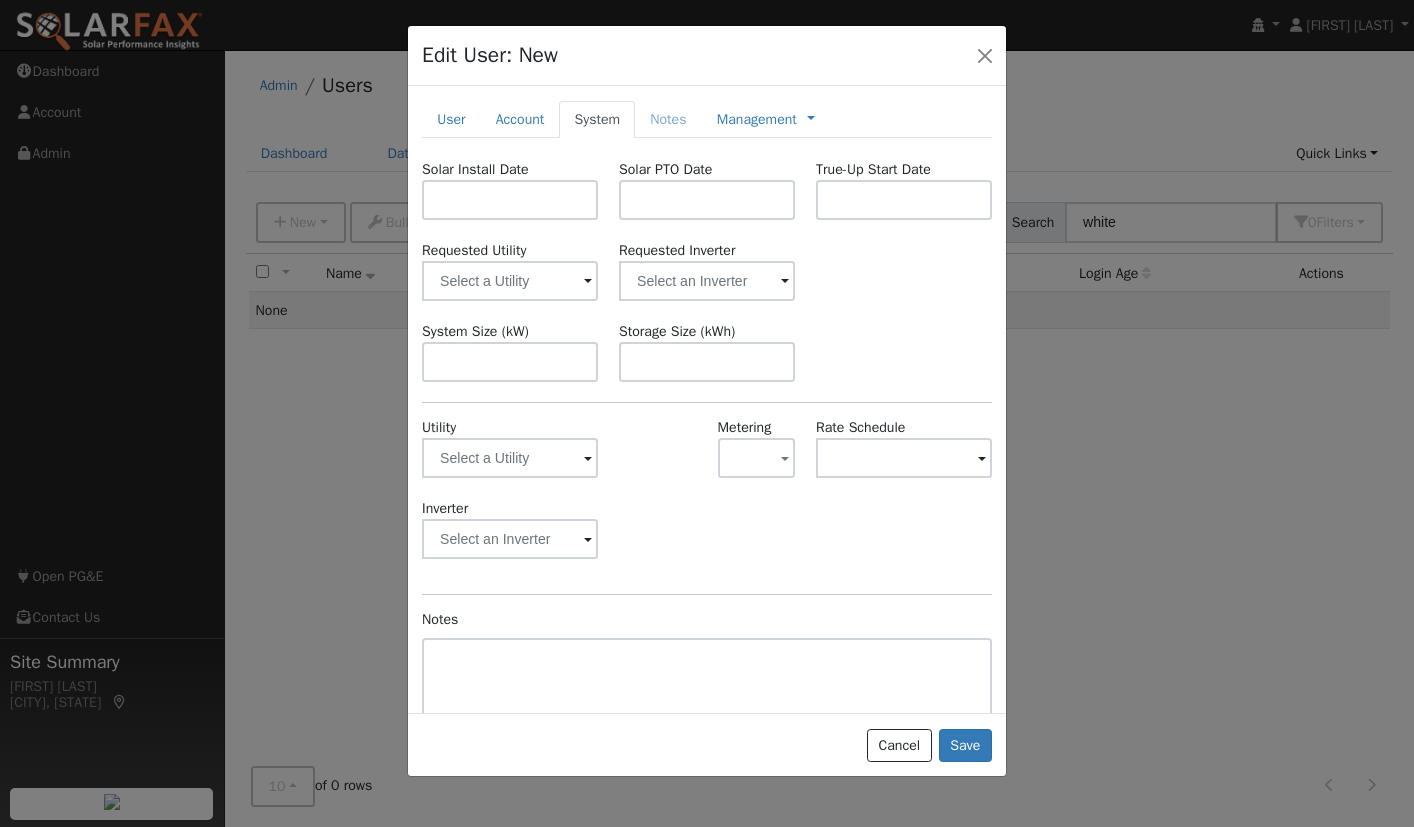 drag, startPoint x: 454, startPoint y: 111, endPoint x: 659, endPoint y: 353, distance: 317.15768 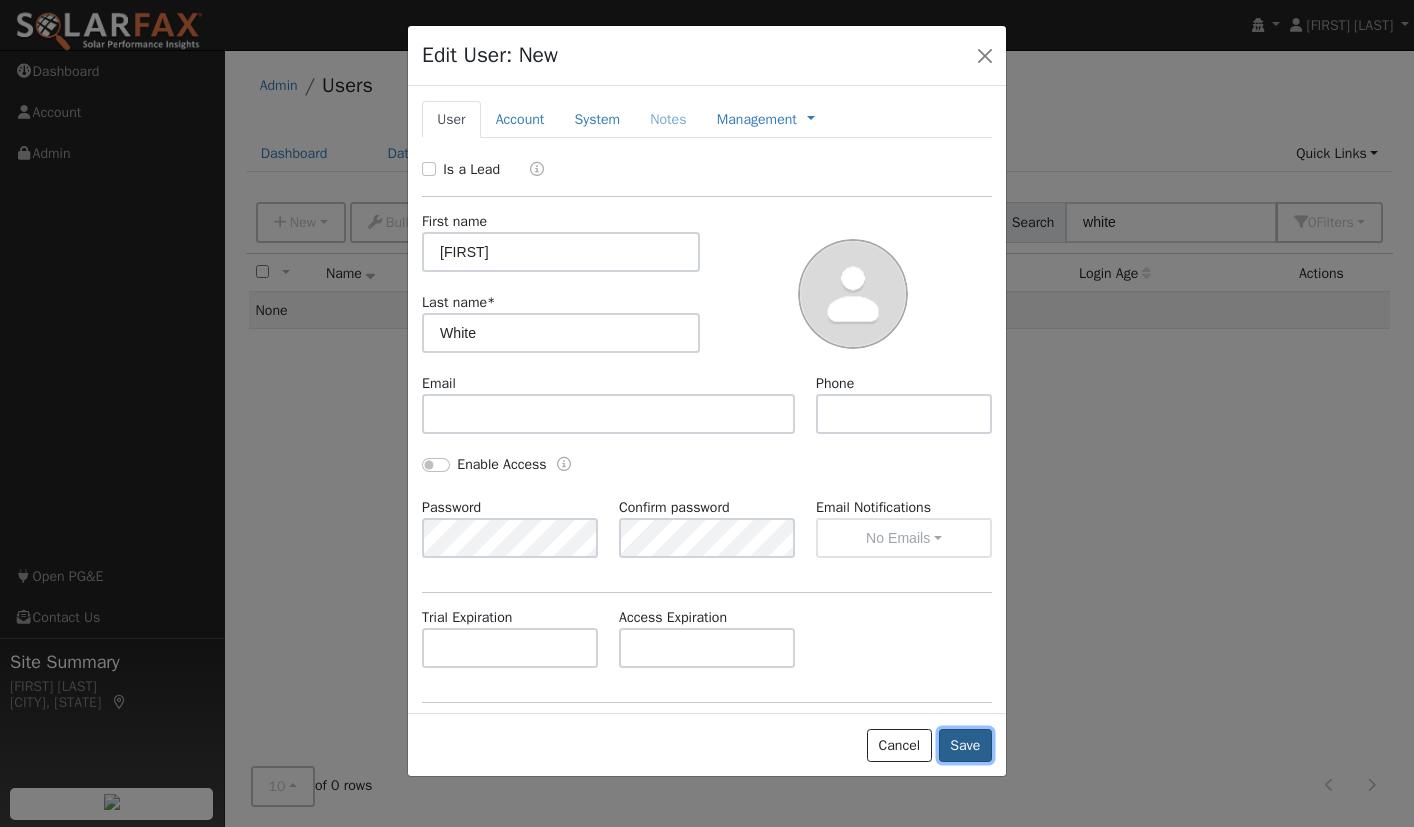 click on "Save" at bounding box center [965, 746] 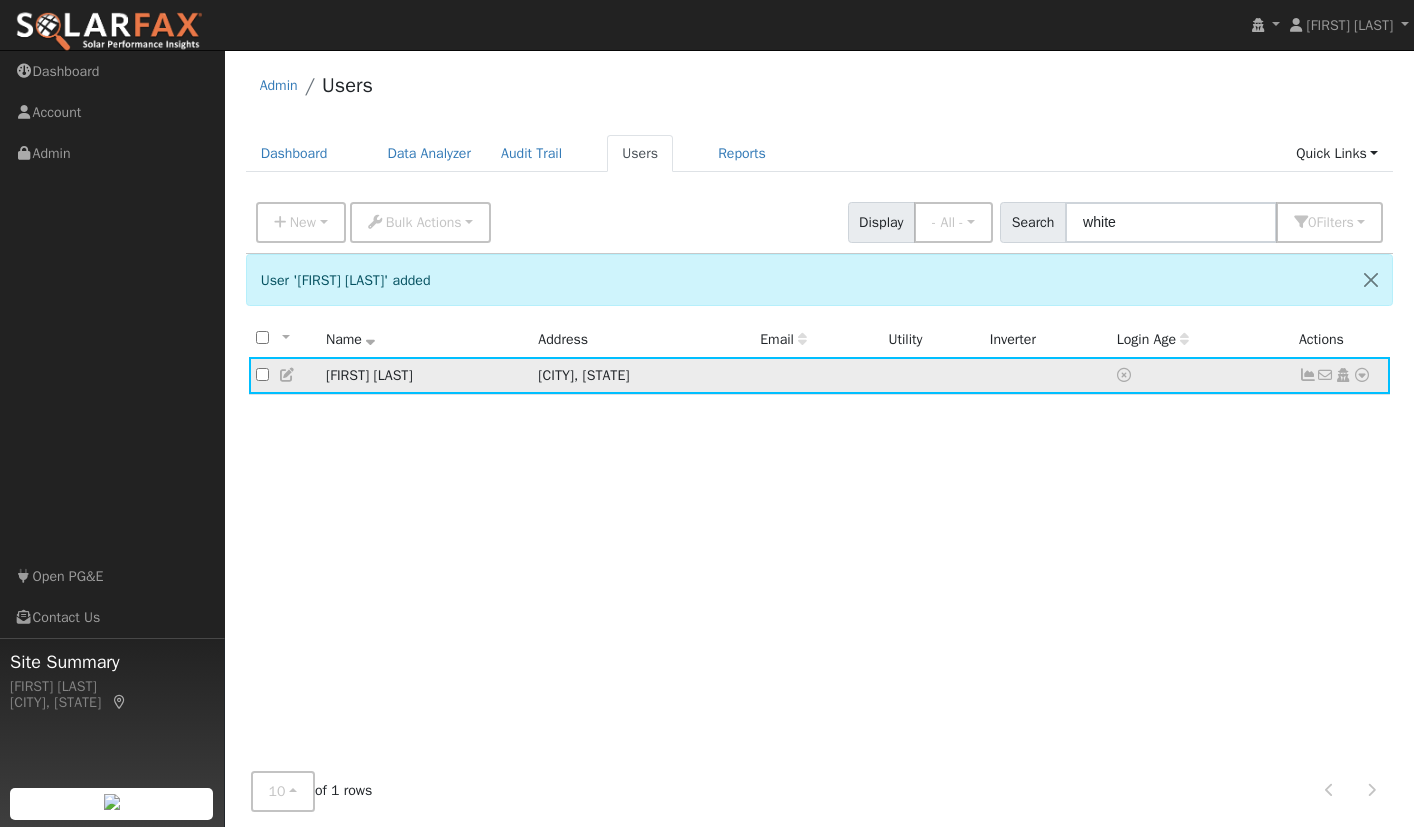 click at bounding box center [1362, 375] 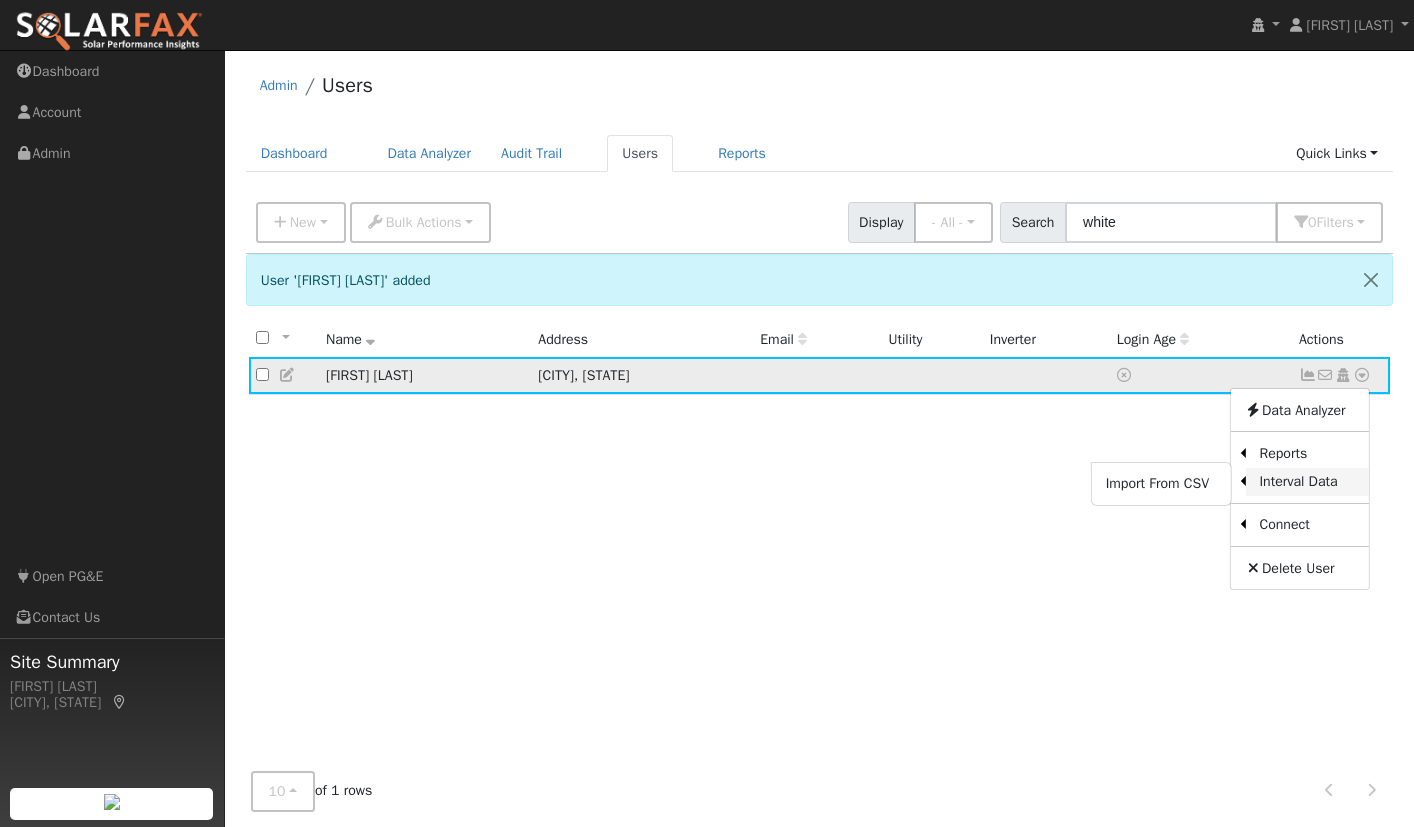 click on "Interval Data" at bounding box center [1307, 482] 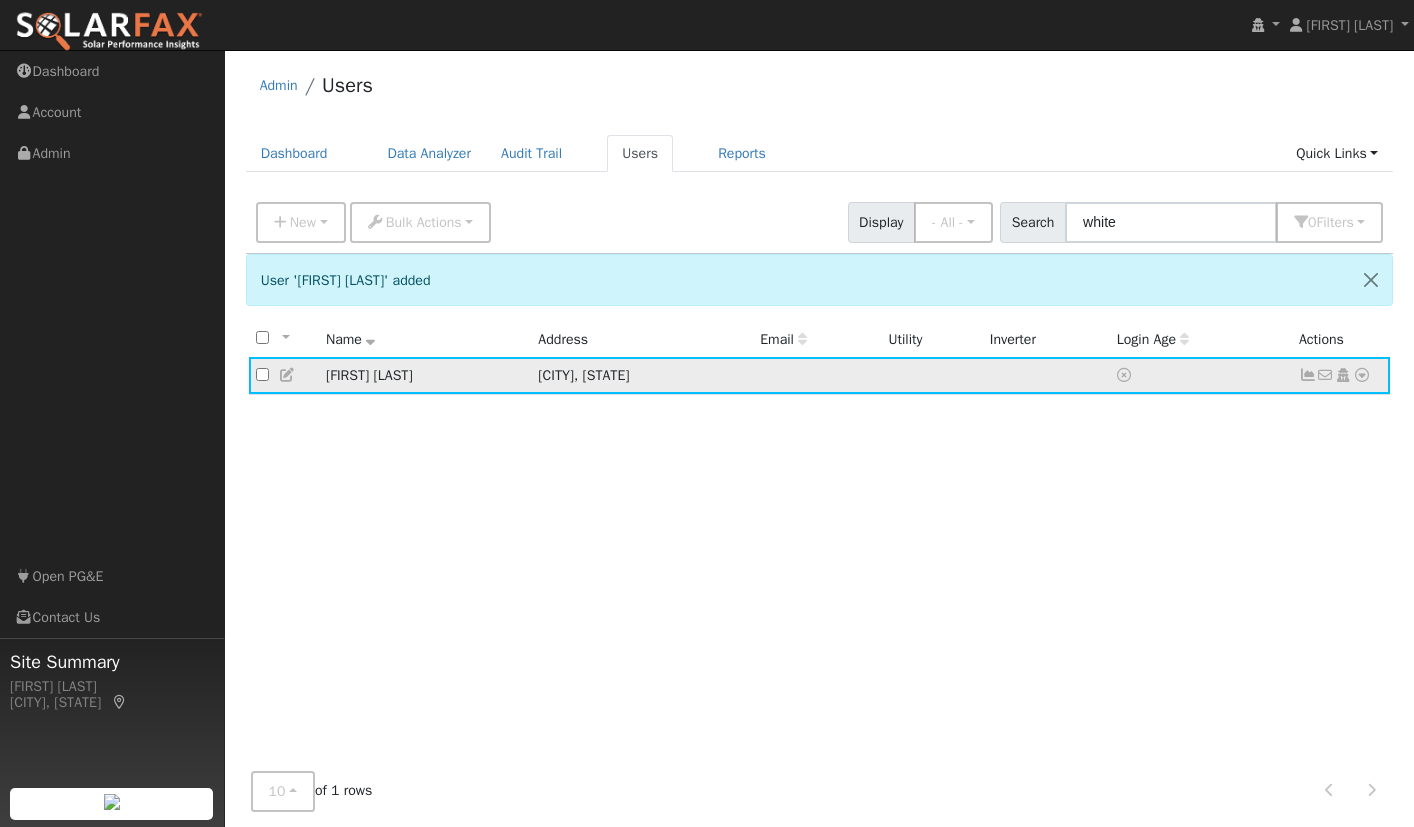 click at bounding box center [1362, 375] 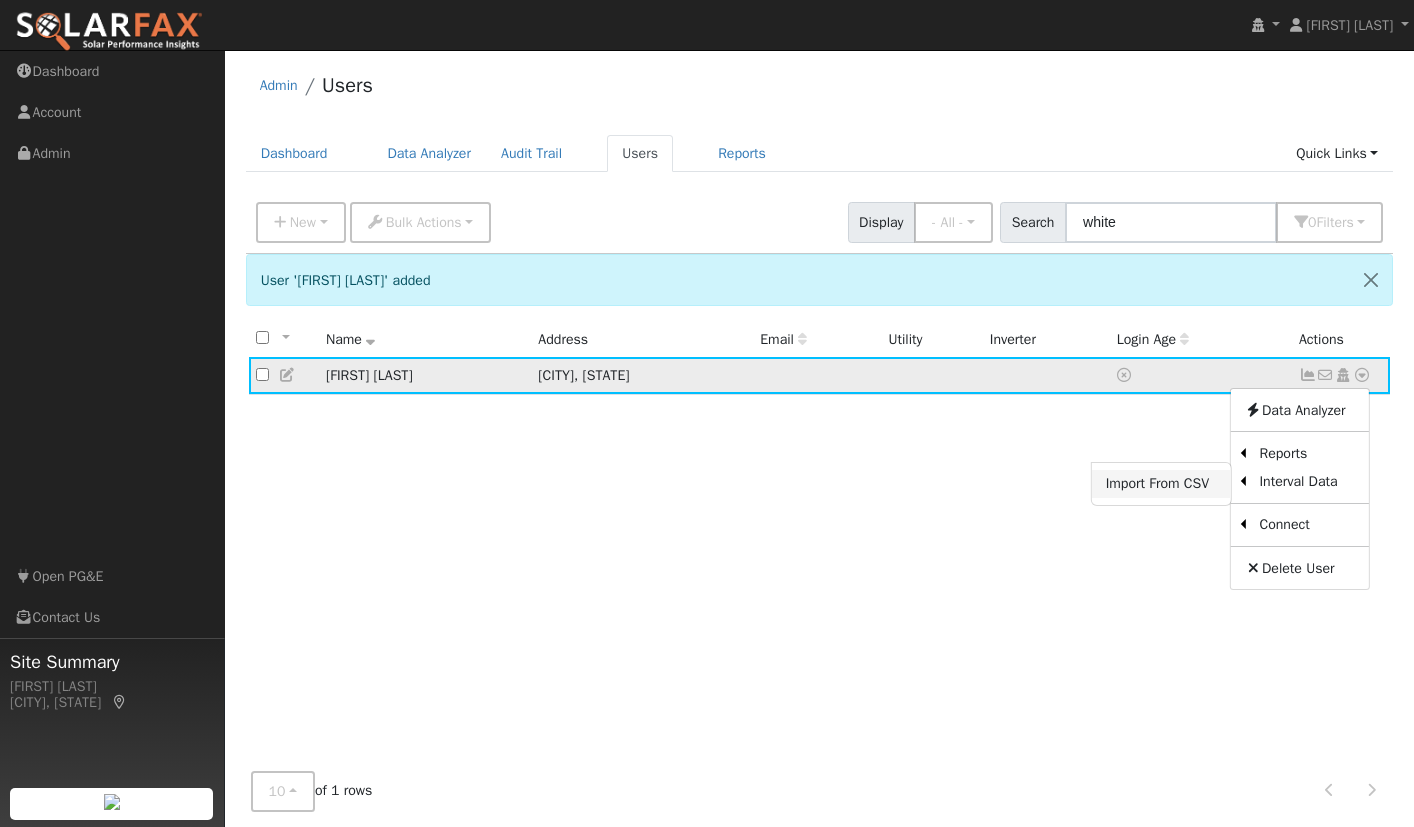 click on "Import From CSV" at bounding box center [1161, 484] 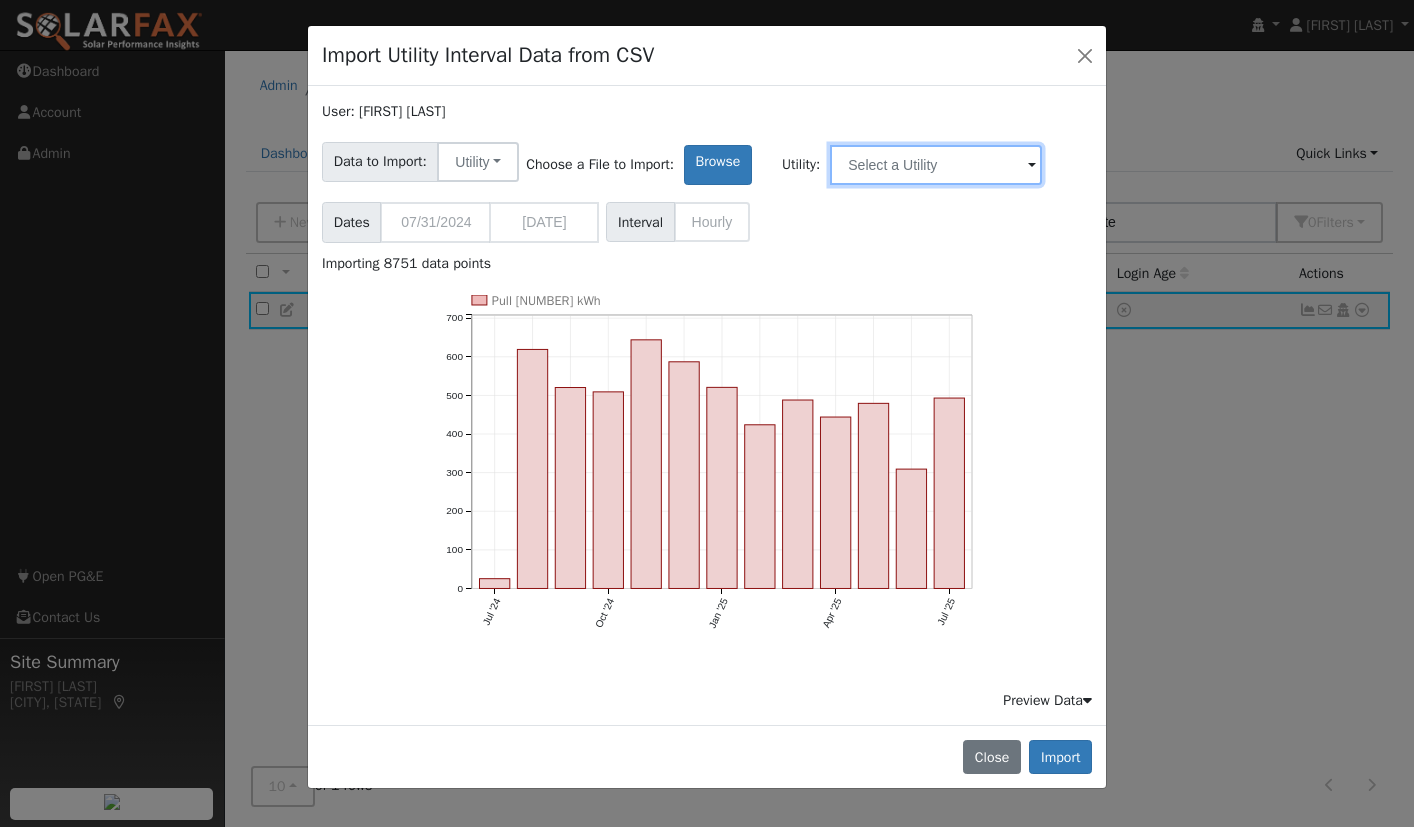 click at bounding box center (936, 165) 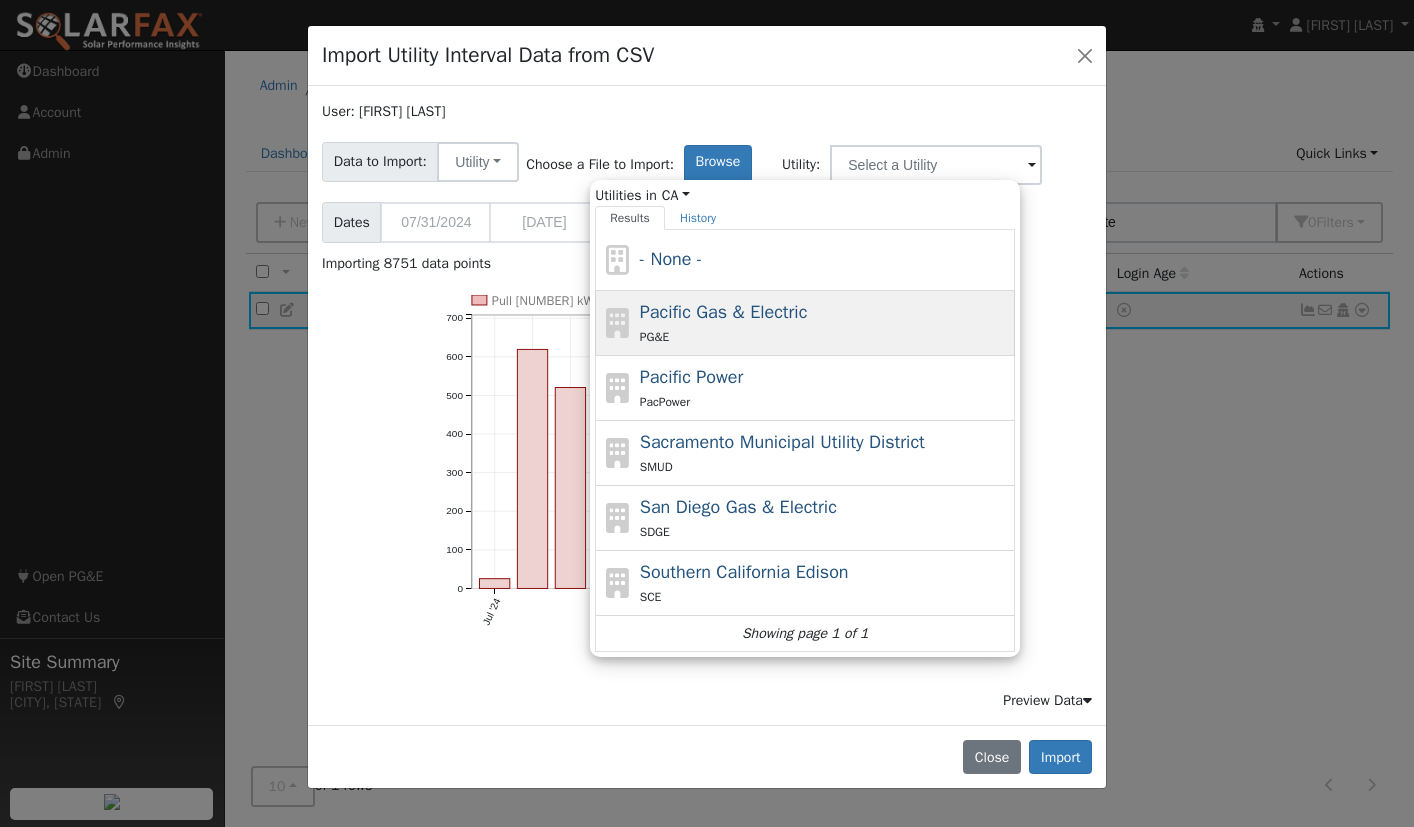 click on "Pacific Gas & Electric" at bounding box center [724, 312] 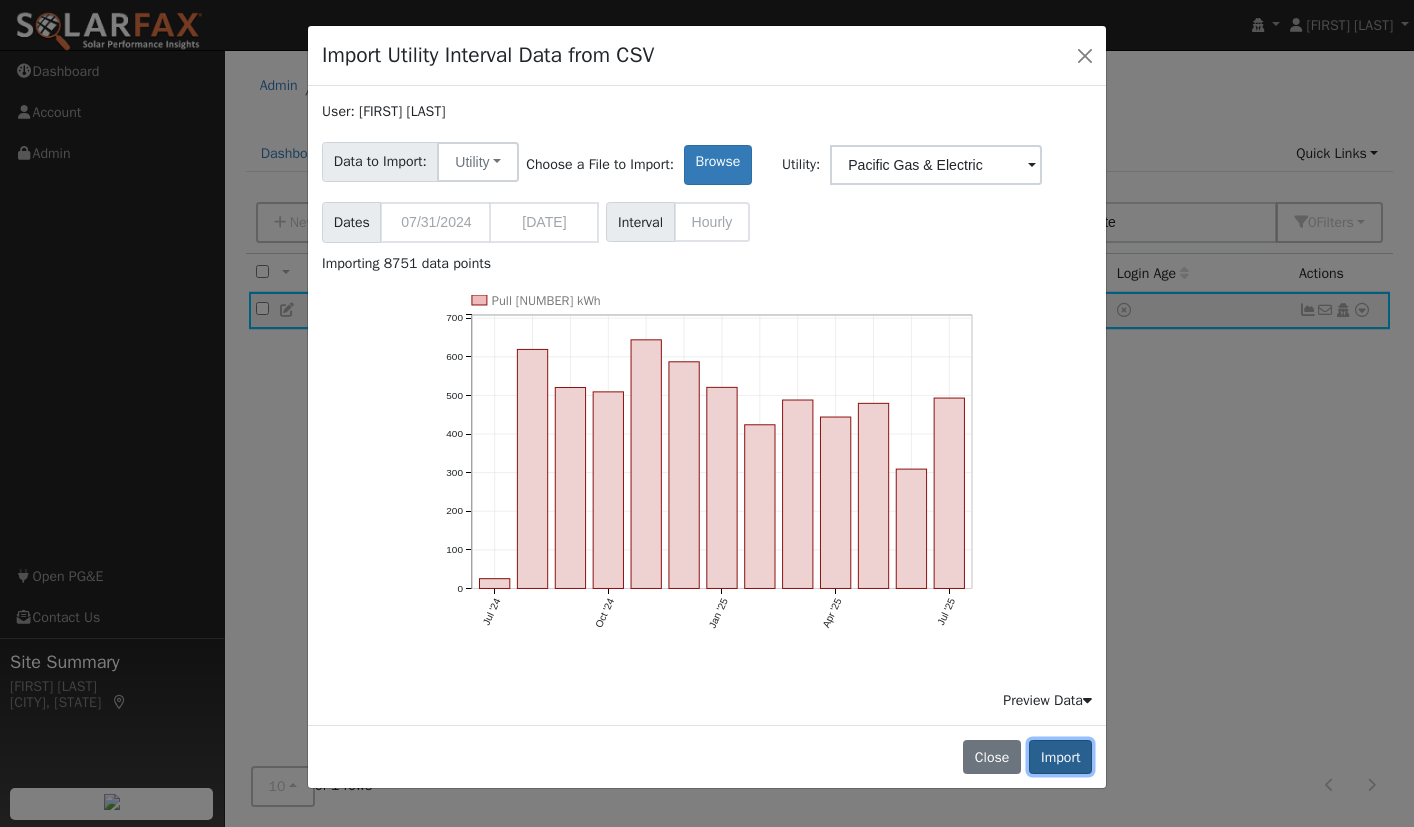 click on "Import" at bounding box center [1060, 757] 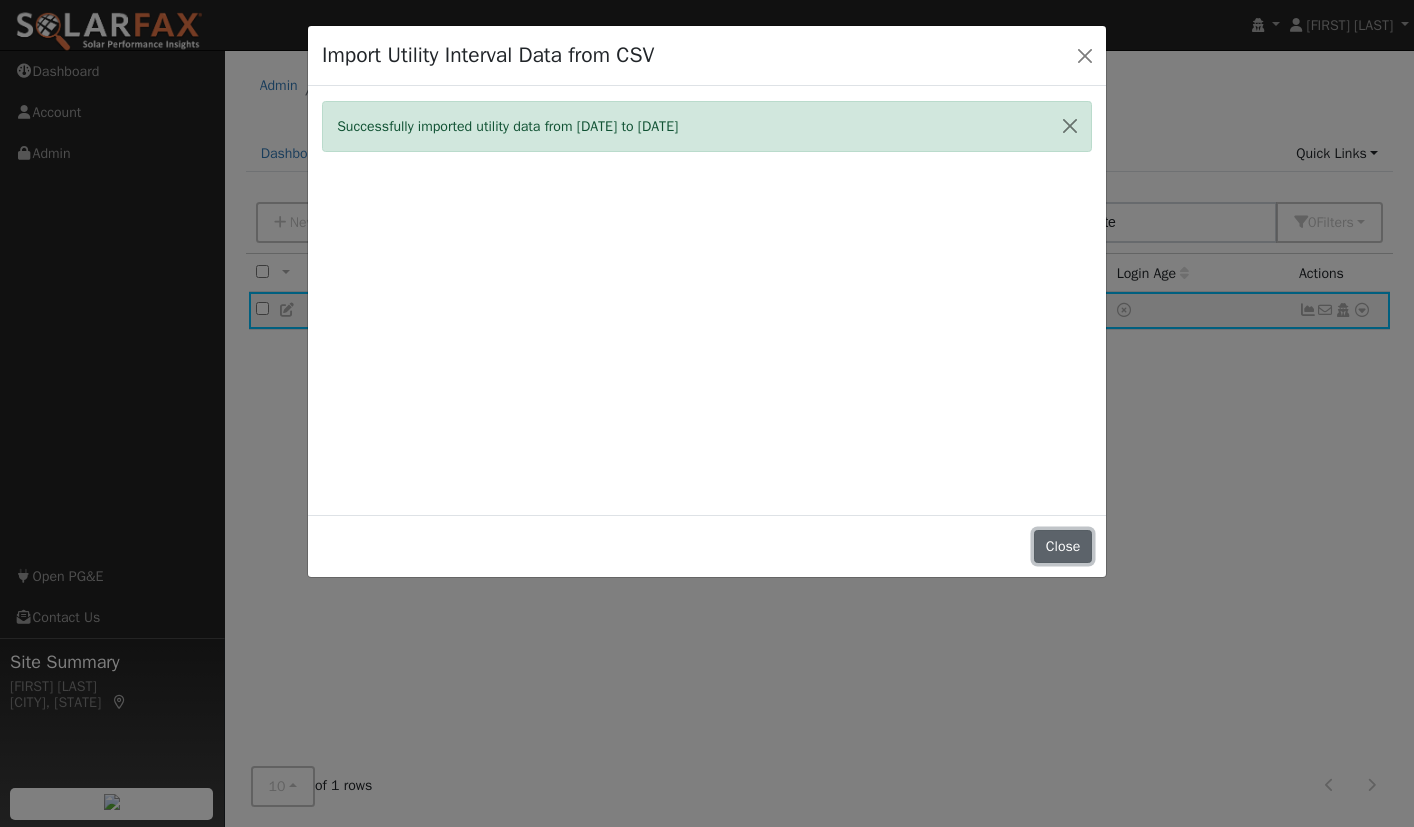 drag, startPoint x: 1070, startPoint y: 536, endPoint x: 851, endPoint y: 458, distance: 232.4758 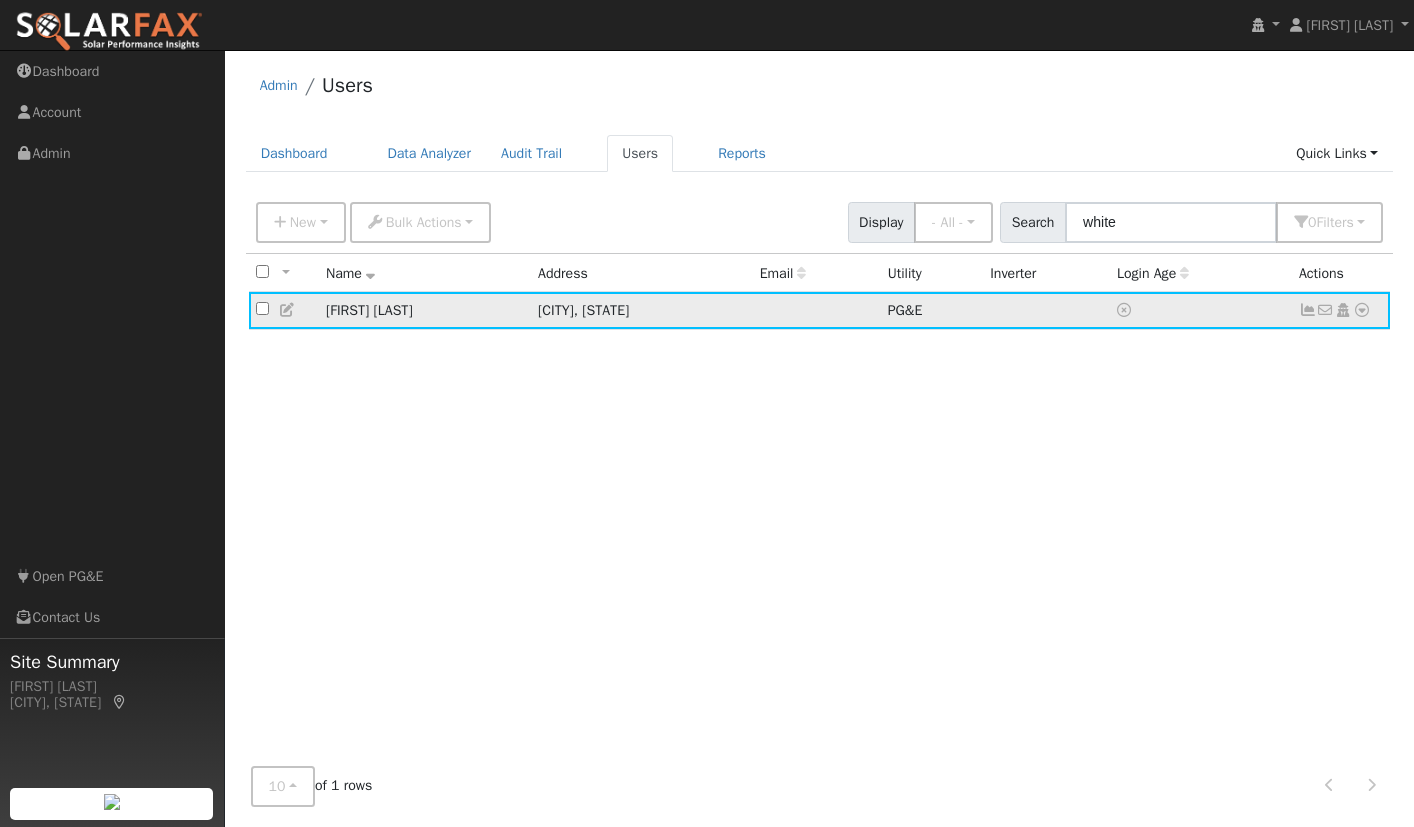 click at bounding box center [1362, 310] 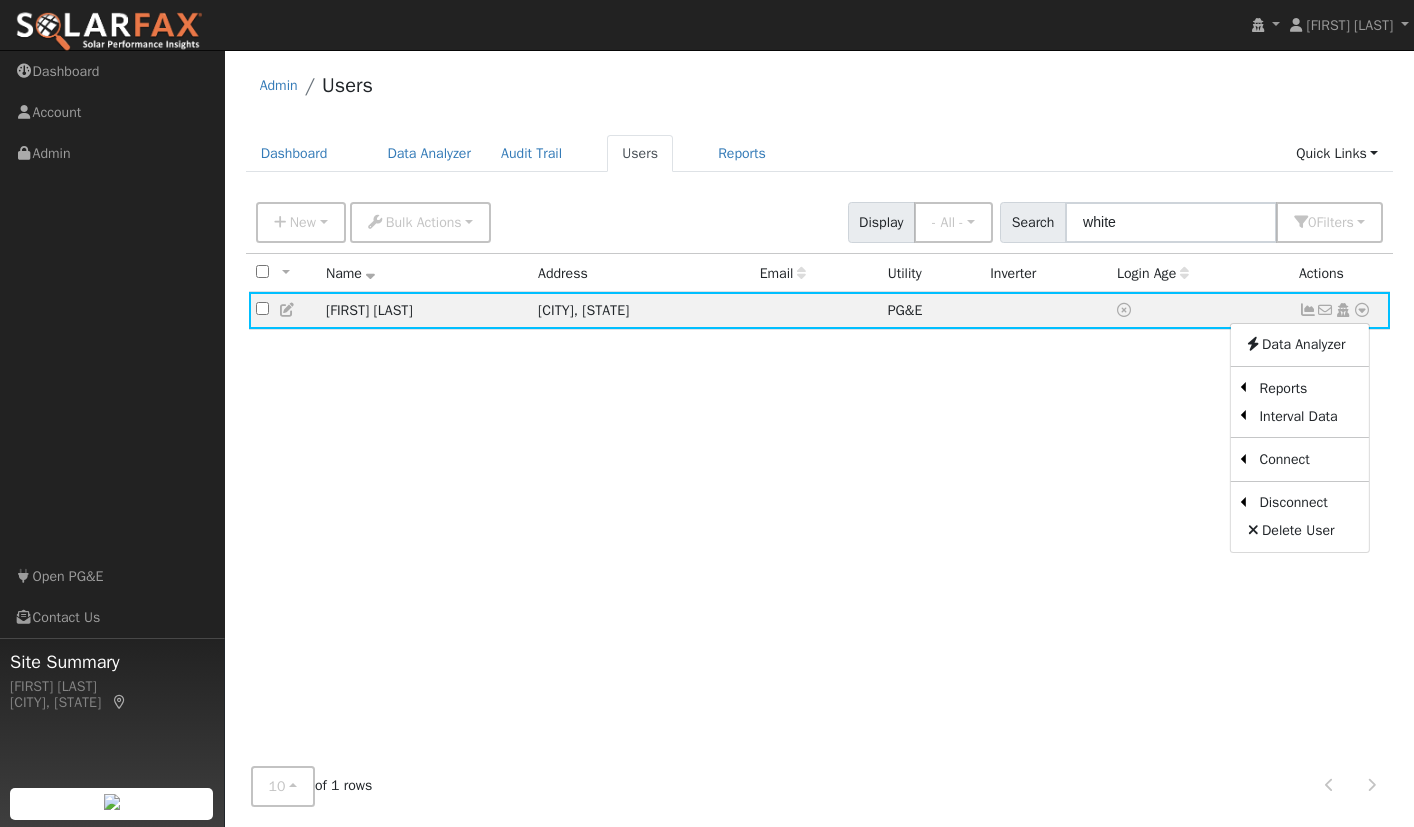 drag, startPoint x: 1151, startPoint y: 384, endPoint x: 1202, endPoint y: 451, distance: 84.20214 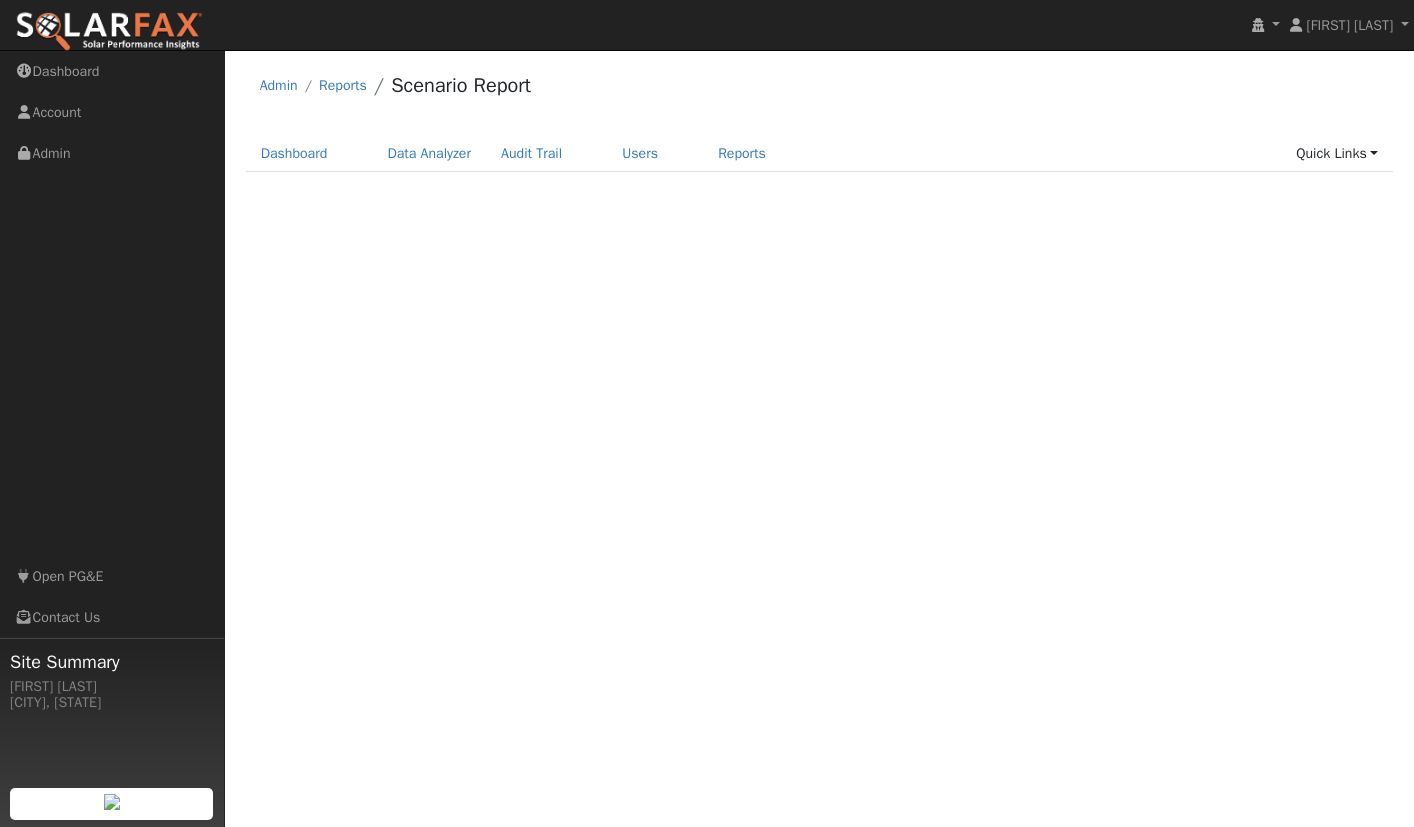 scroll, scrollTop: 0, scrollLeft: 0, axis: both 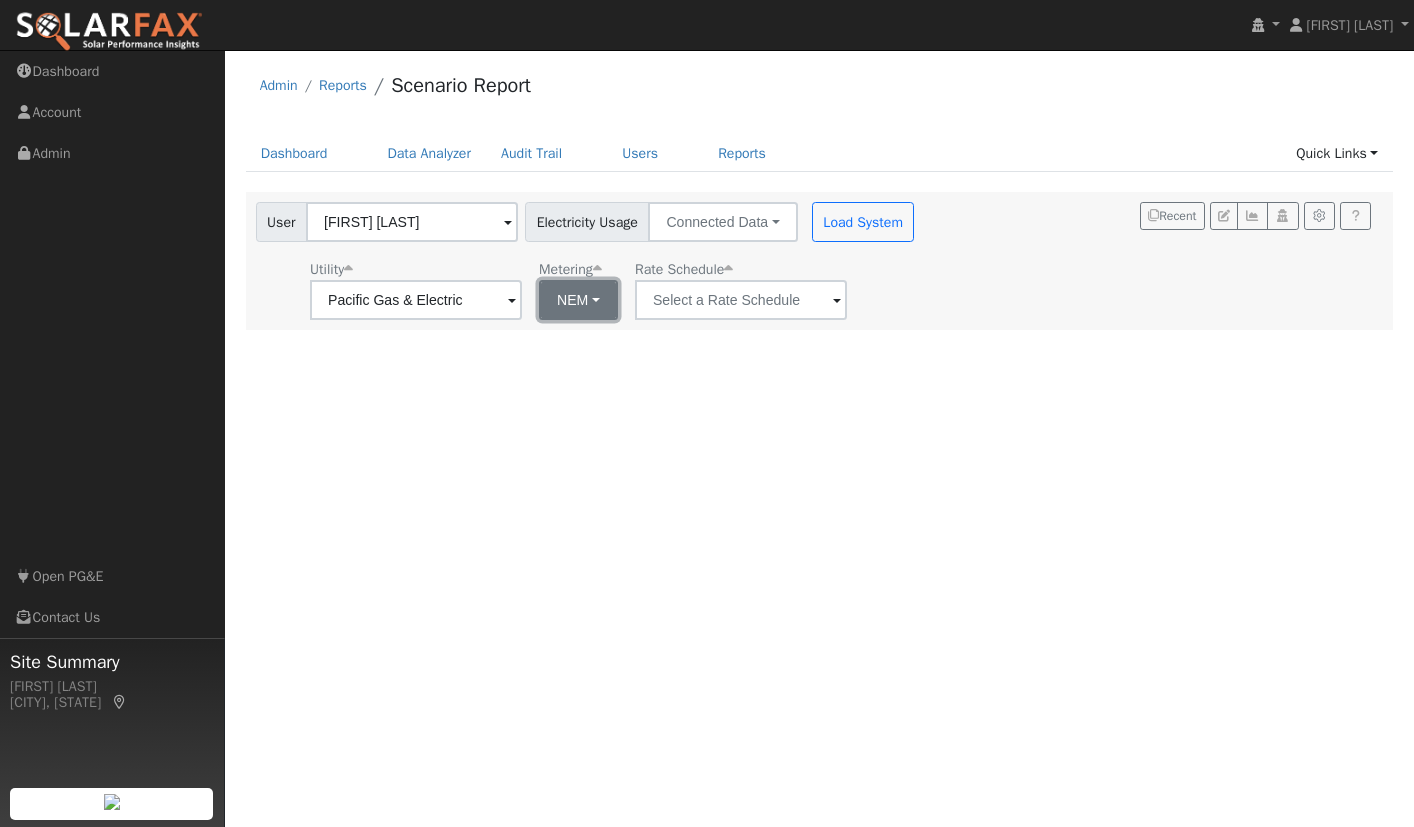 click on "NEM" at bounding box center (578, 300) 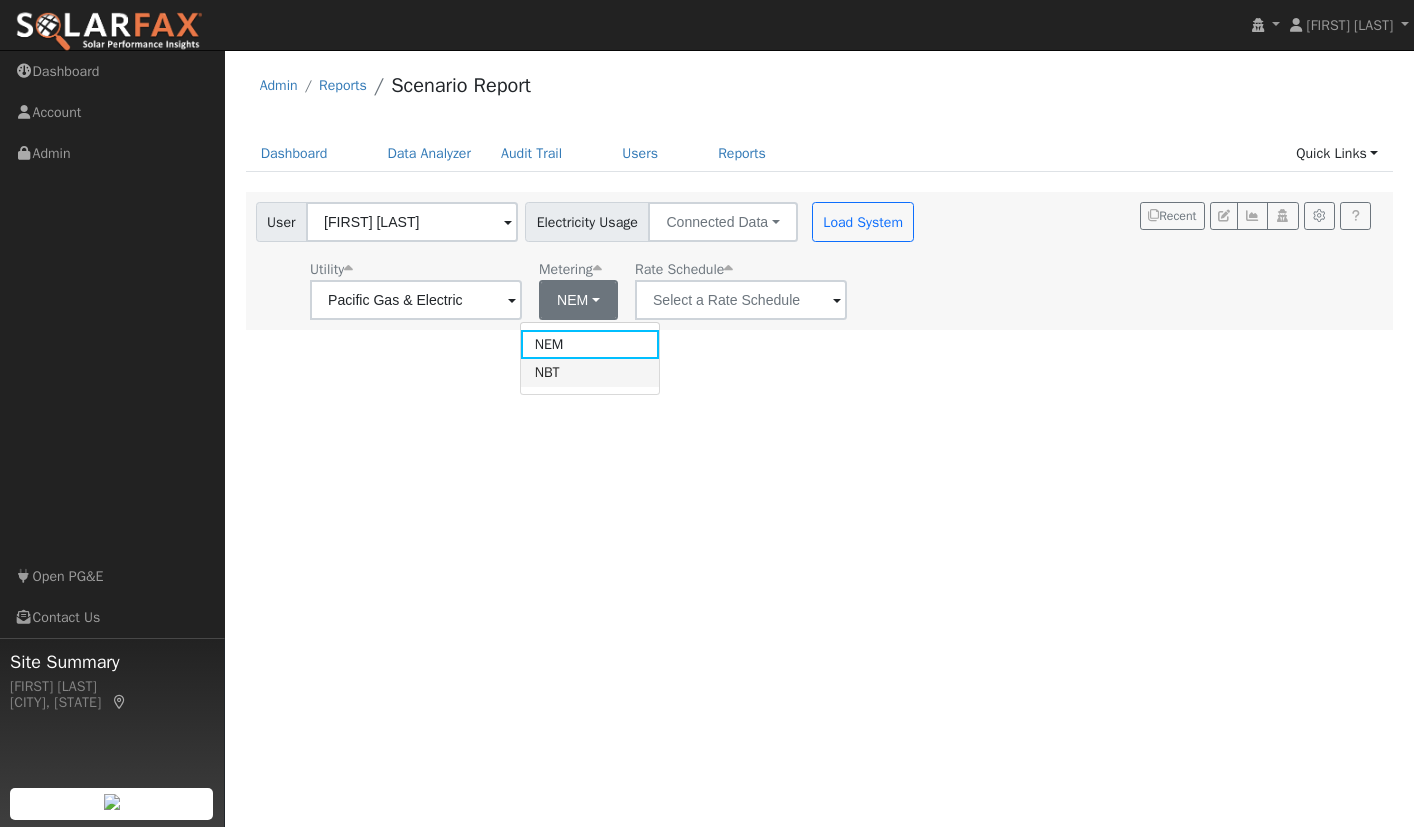 click on "NBT" at bounding box center [590, 373] 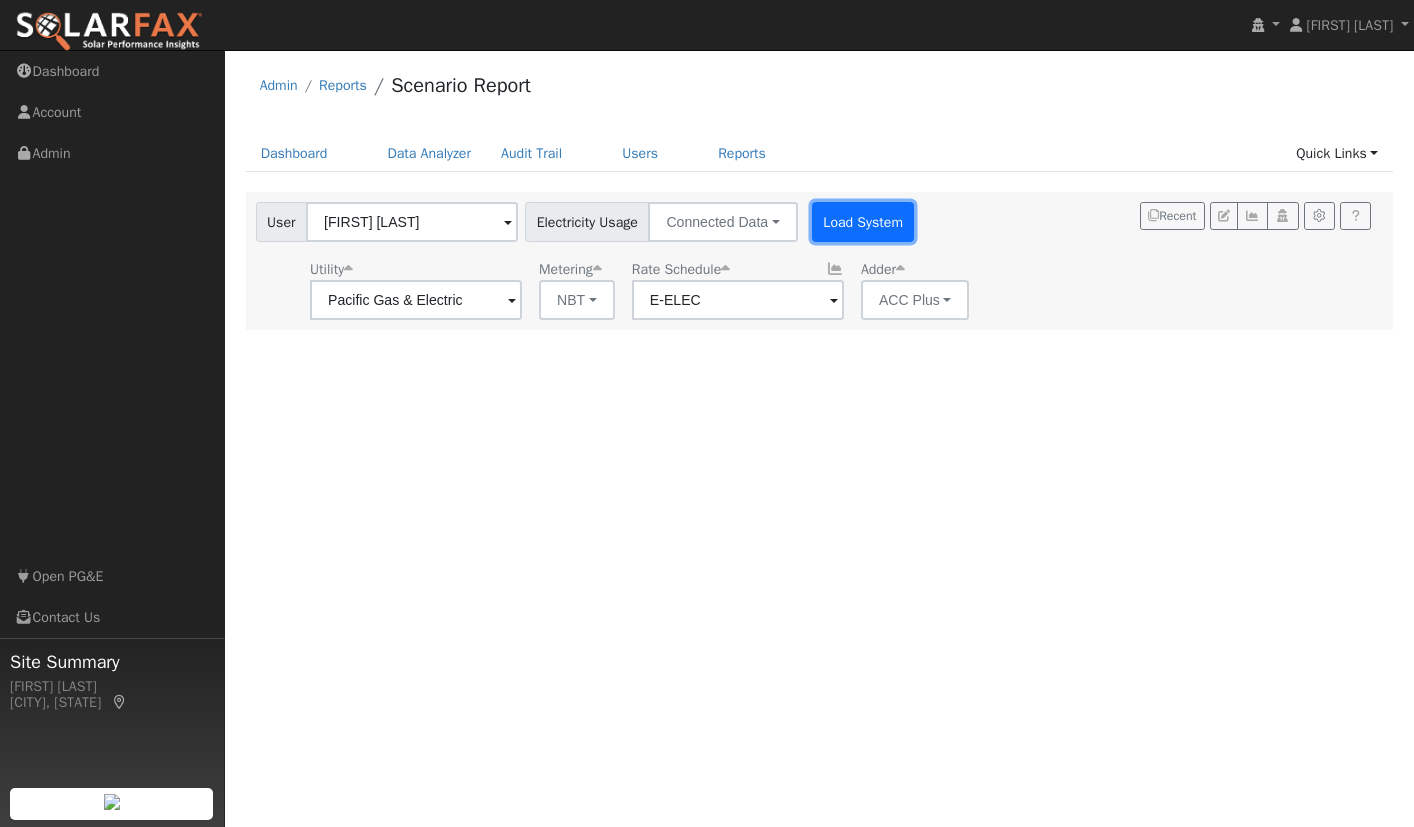 click on "Load System" at bounding box center [863, 222] 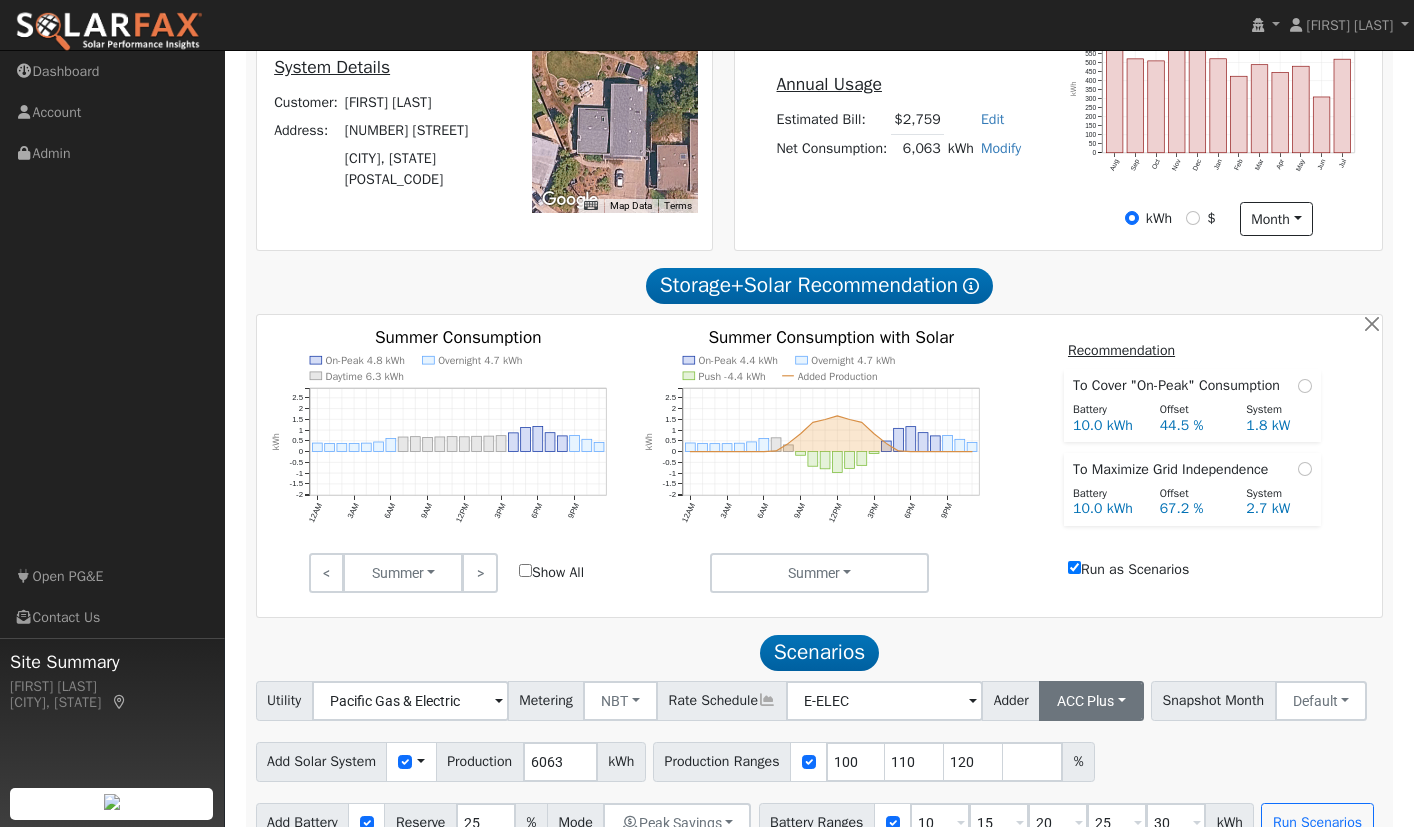 scroll, scrollTop: 549, scrollLeft: 0, axis: vertical 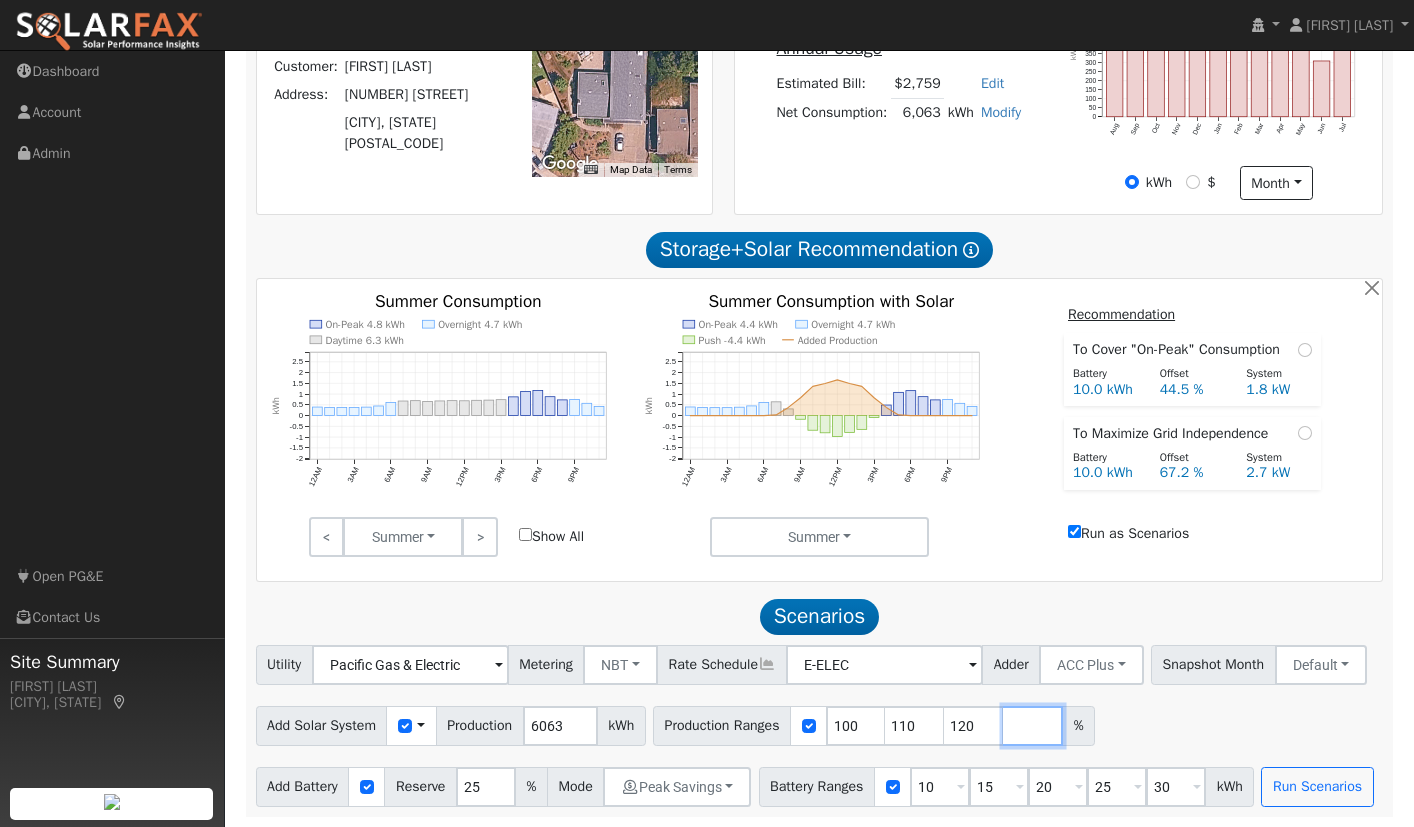 click at bounding box center [1033, 726] 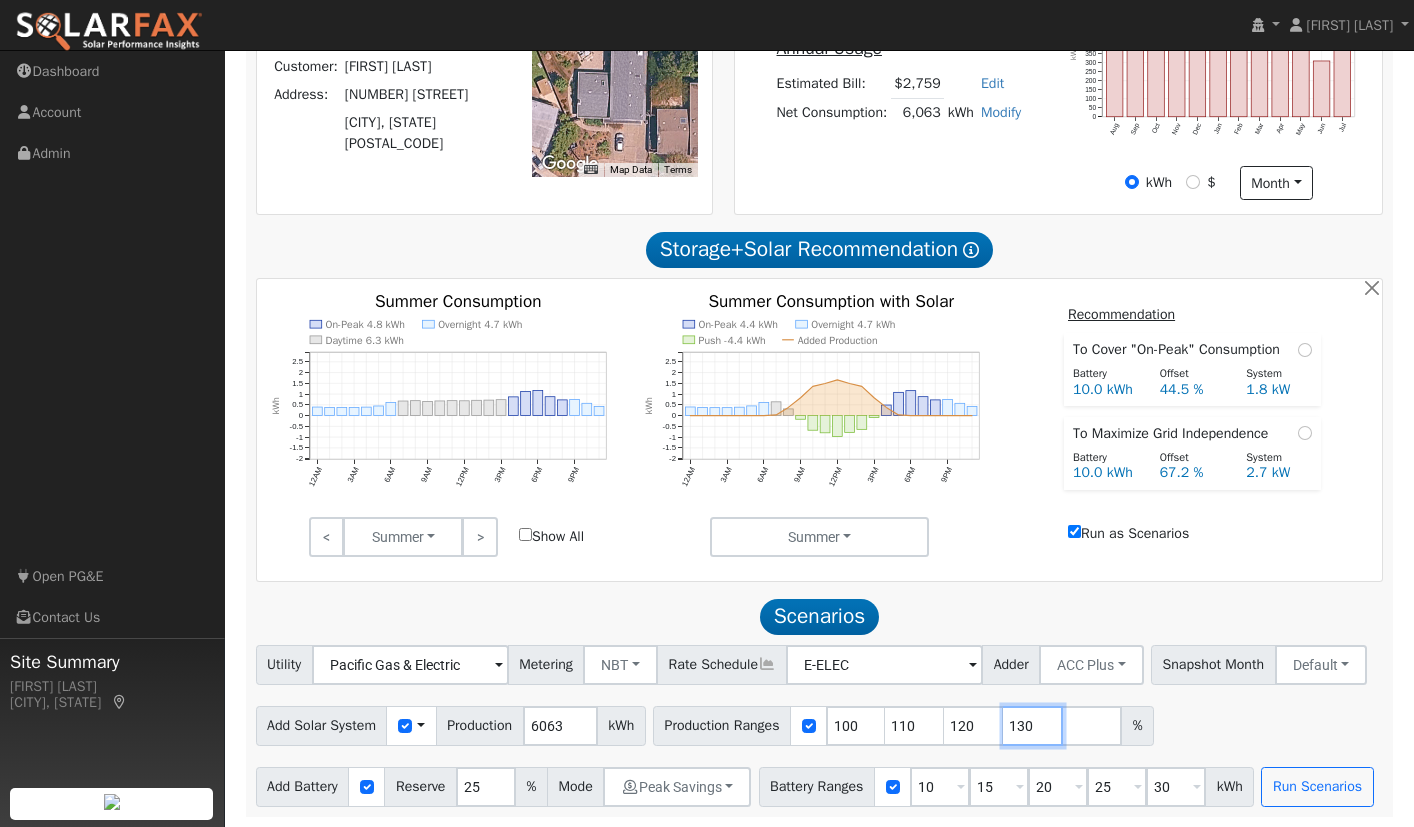 type on "130" 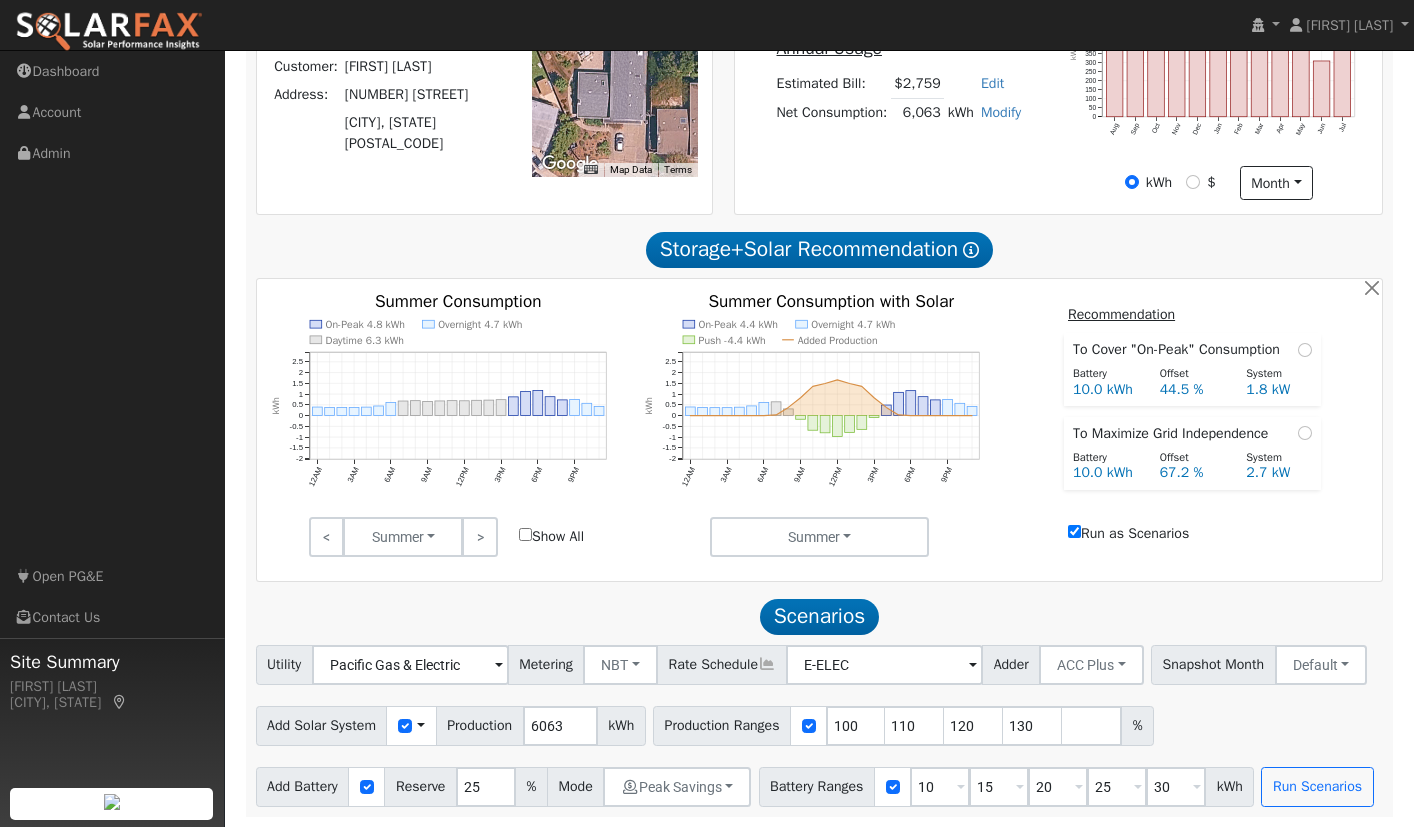 click on "Add Solar System Use CSV Data Production 6063 kWh Production Ranges 100 110 120 130 %" at bounding box center [819, 722] 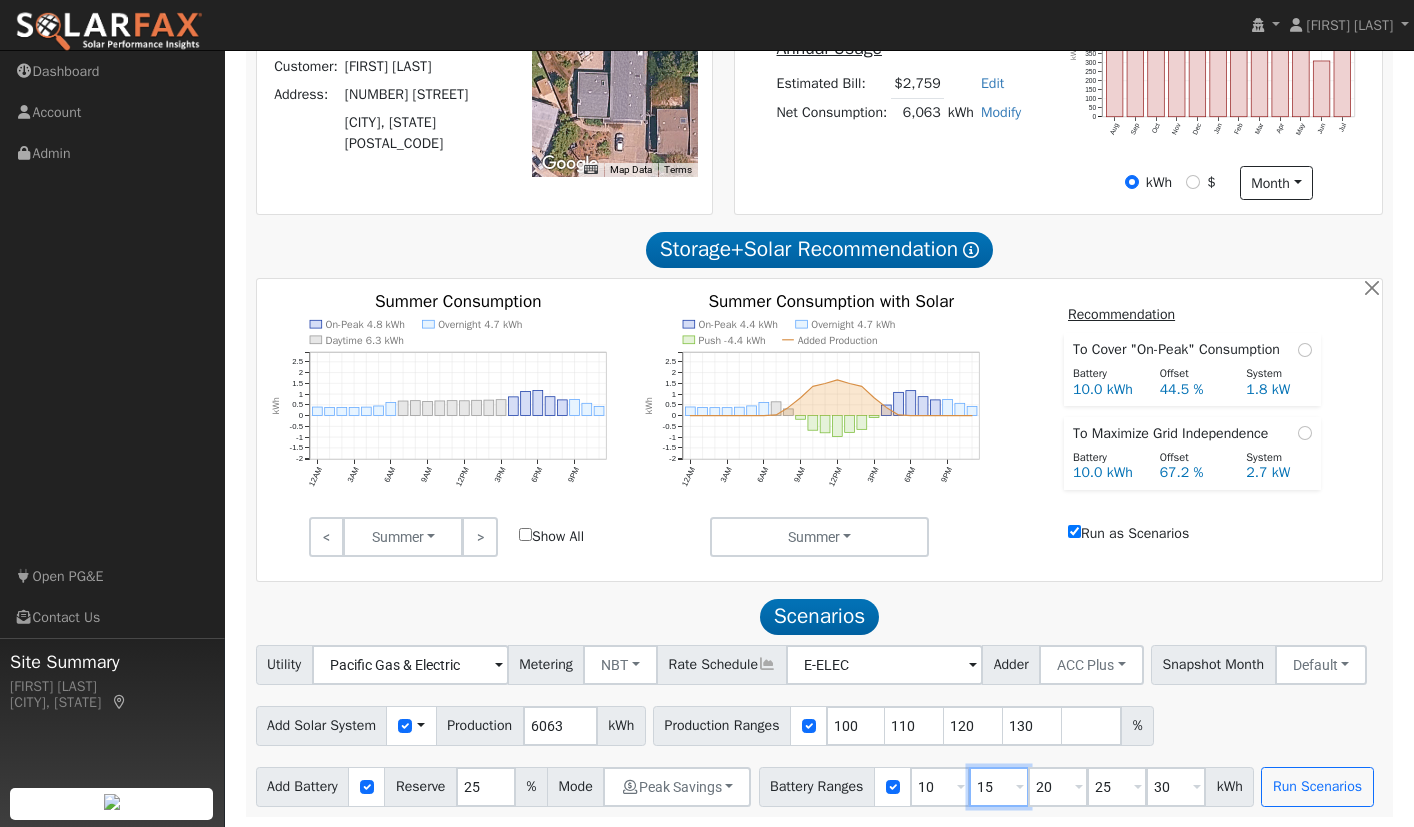 drag, startPoint x: 1022, startPoint y: 740, endPoint x: 973, endPoint y: 736, distance: 49.162994 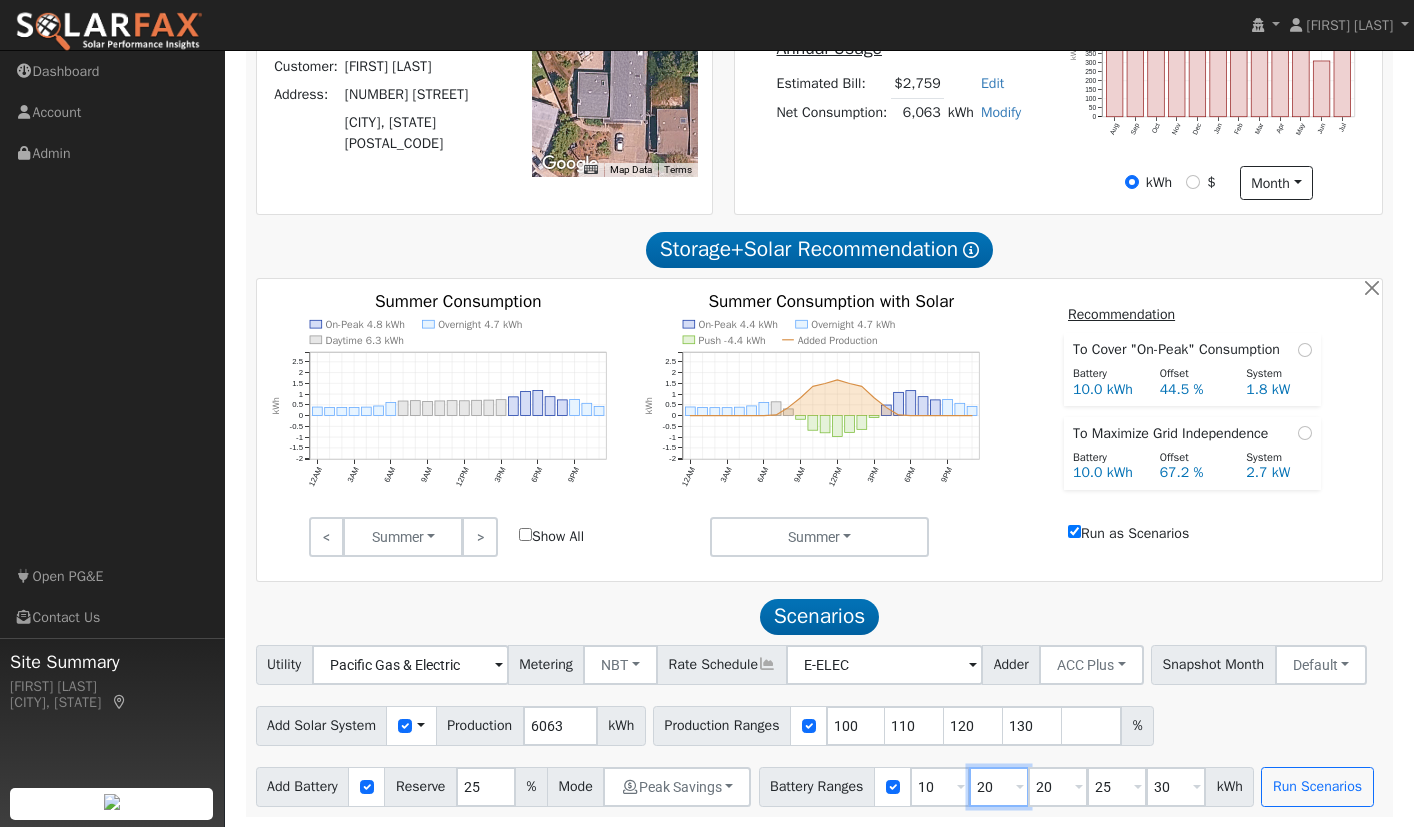 type on "20" 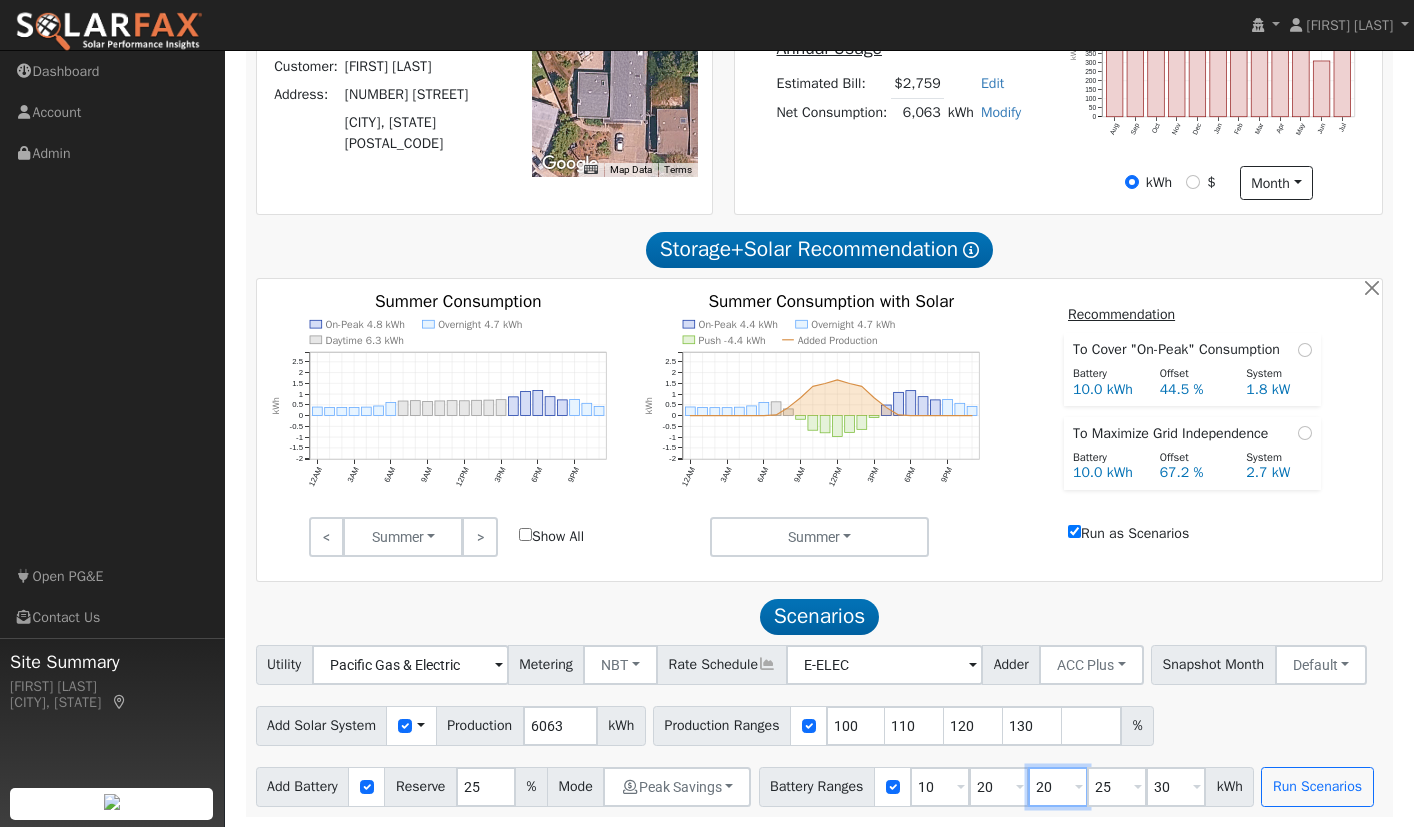click on "20" at bounding box center (1058, 787) 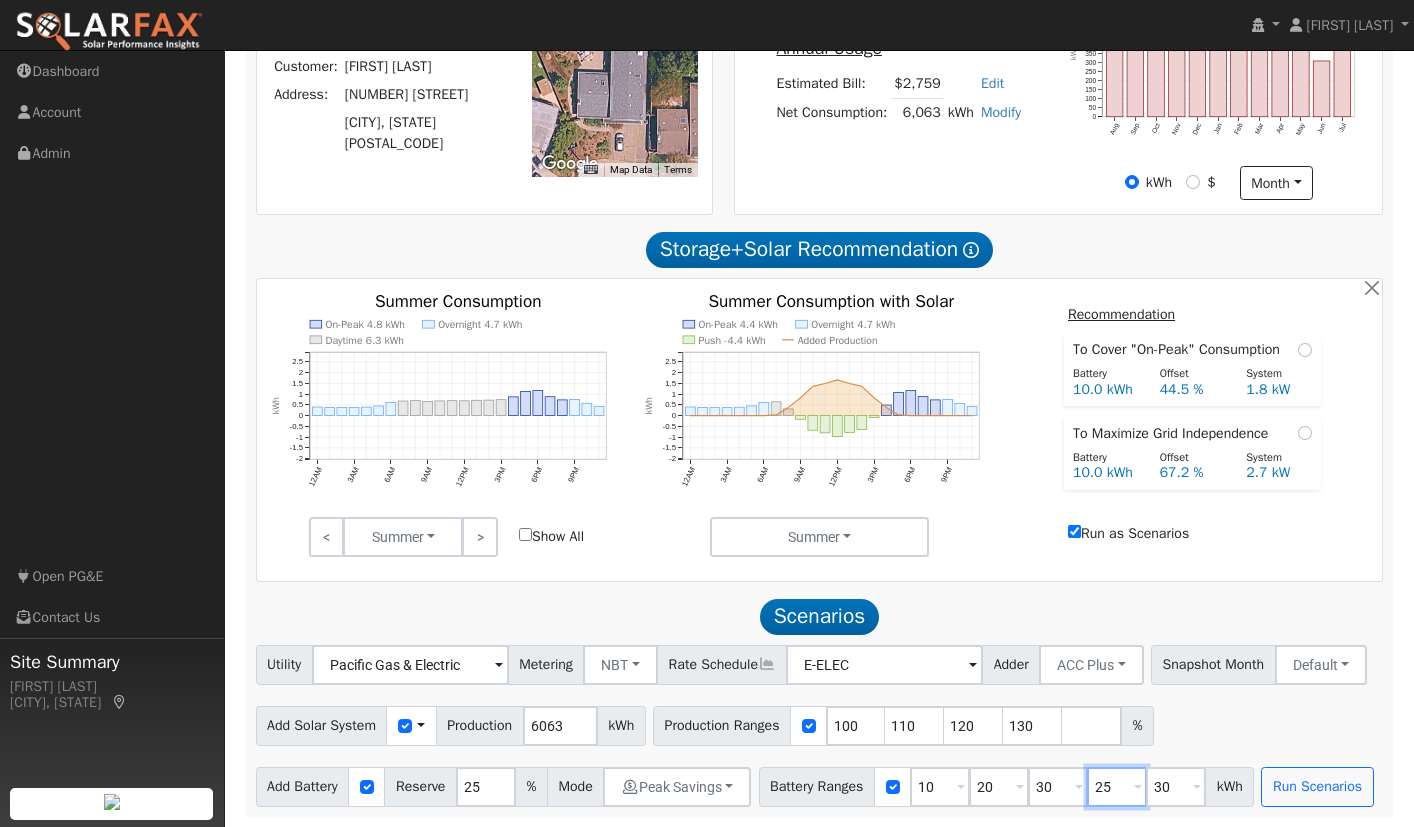 type on "25" 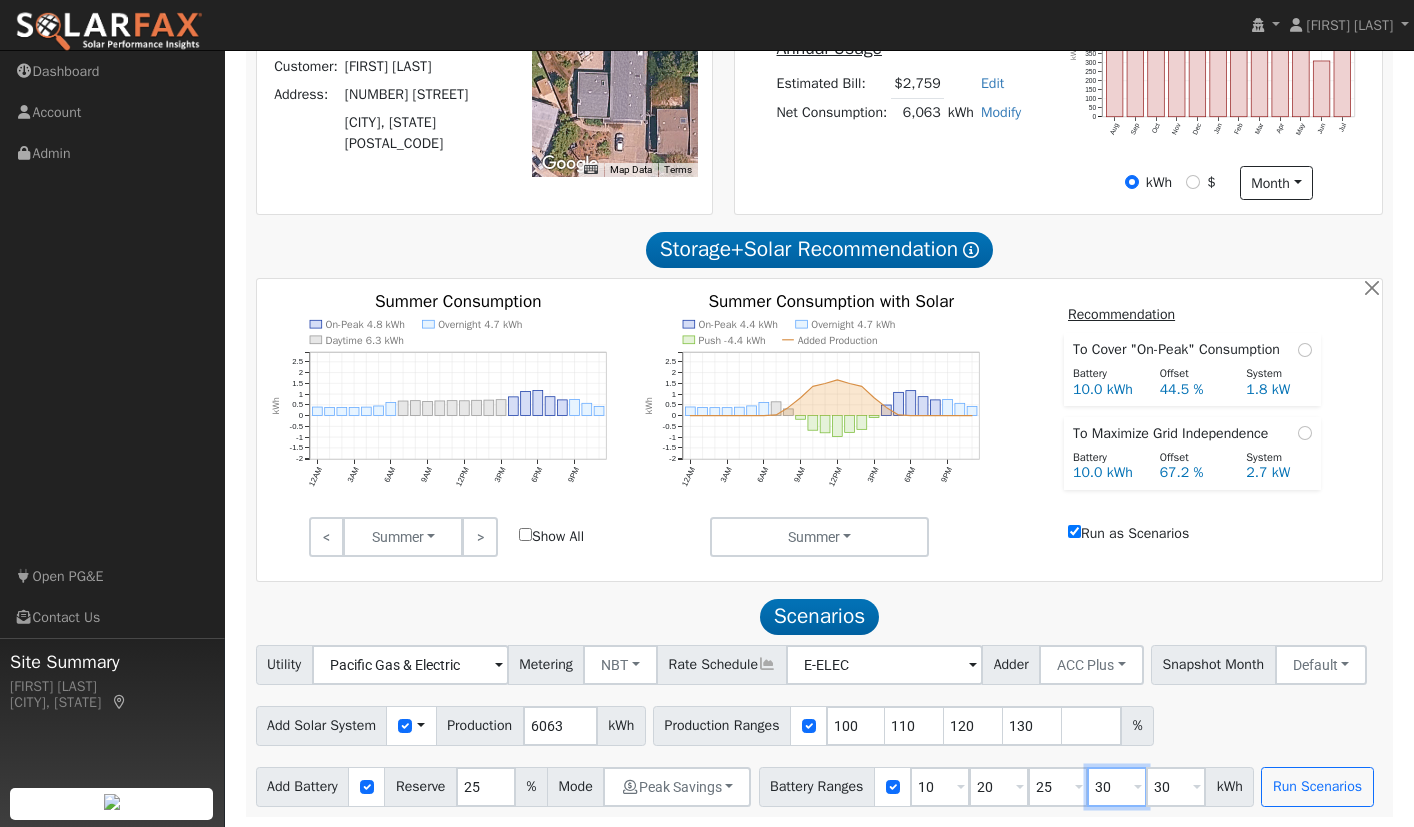 click on "30" at bounding box center [1117, 787] 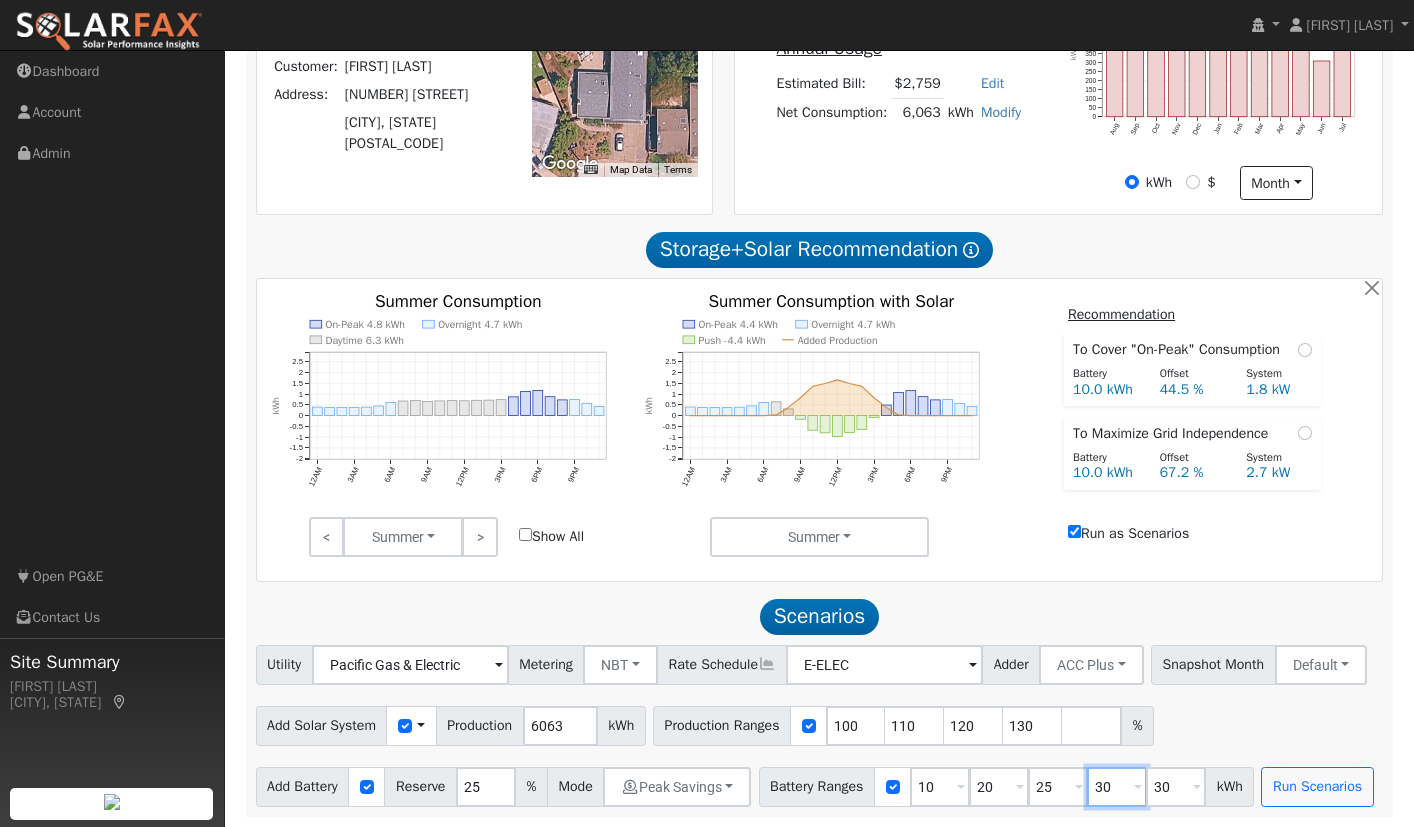 type on "30" 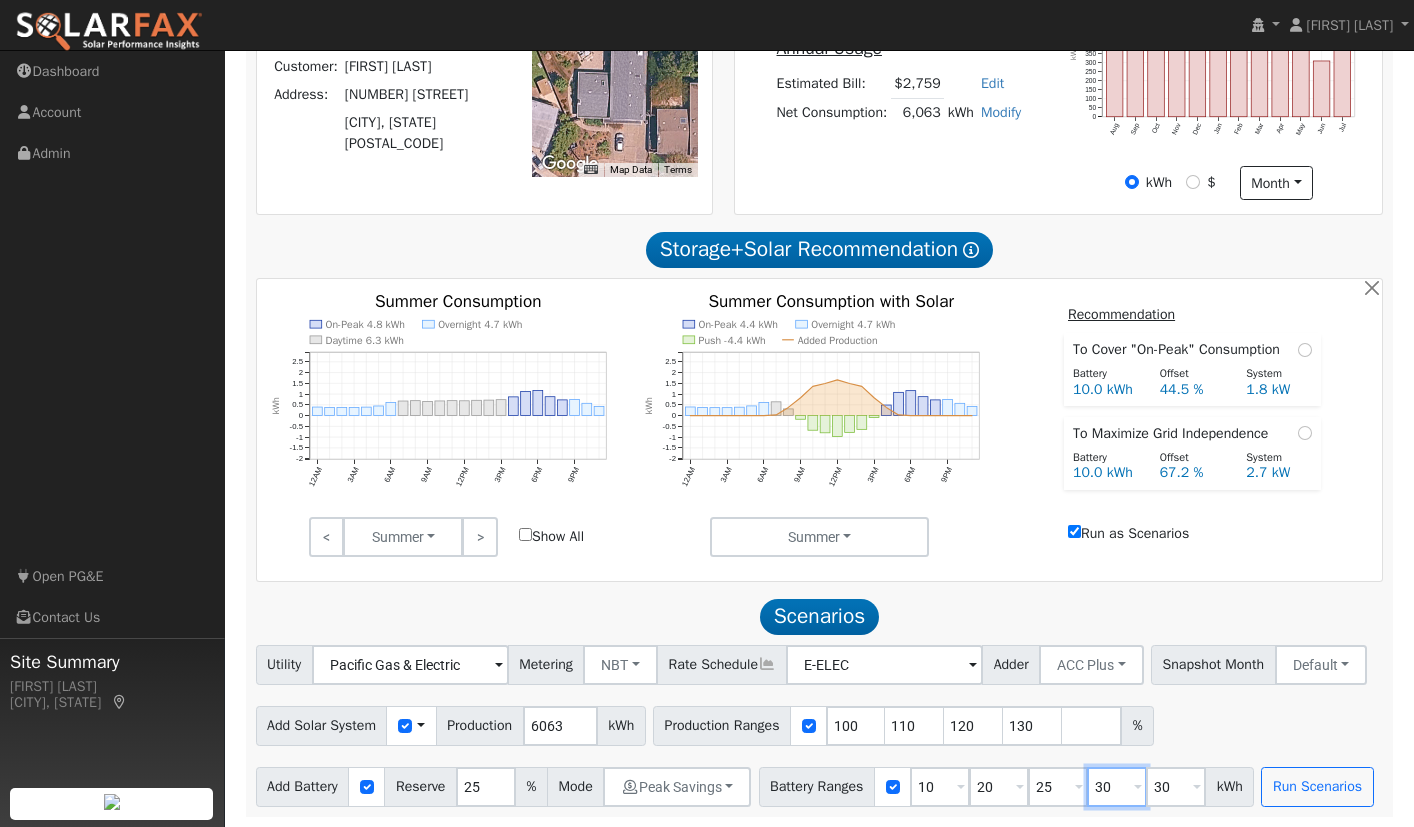type 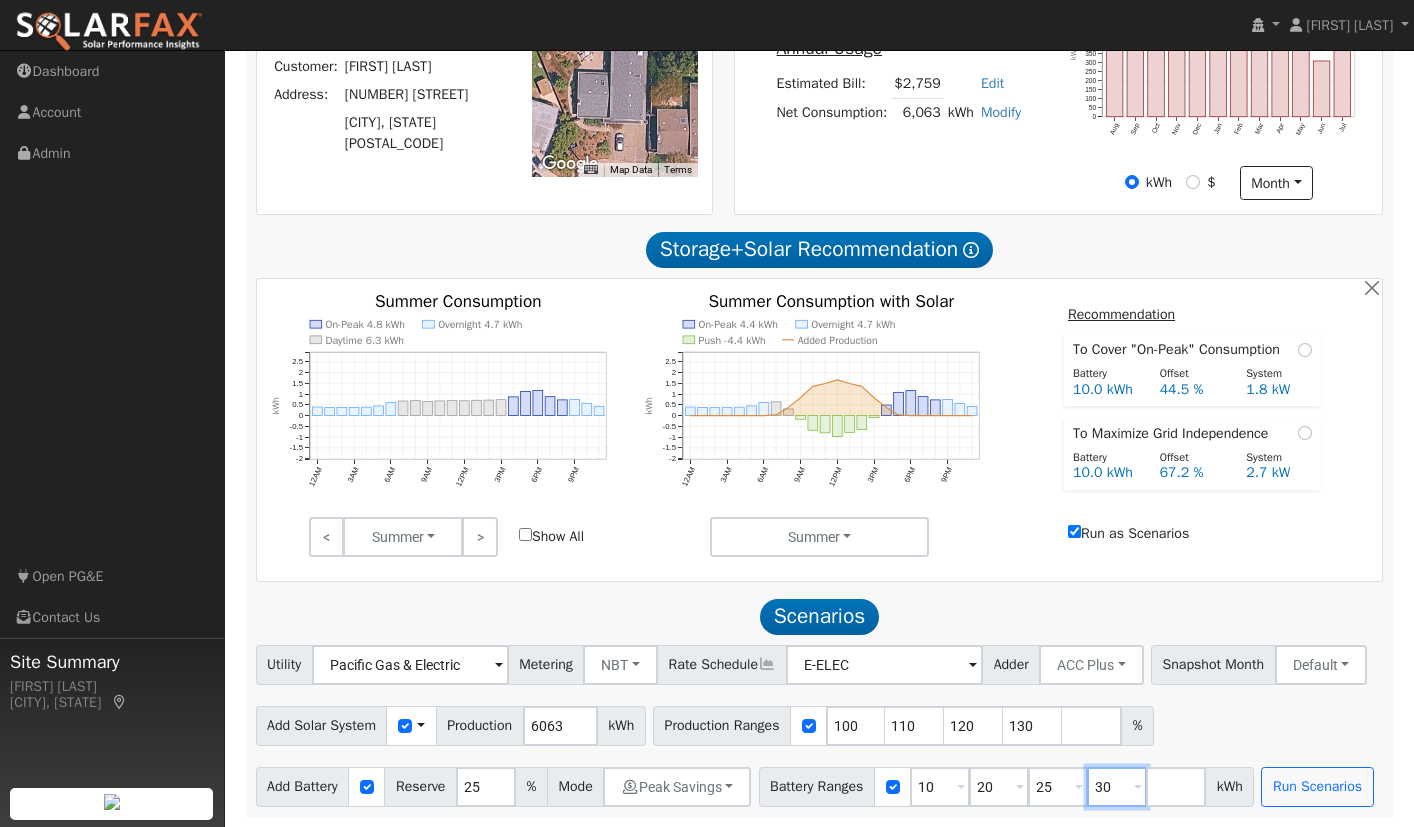 type on "3" 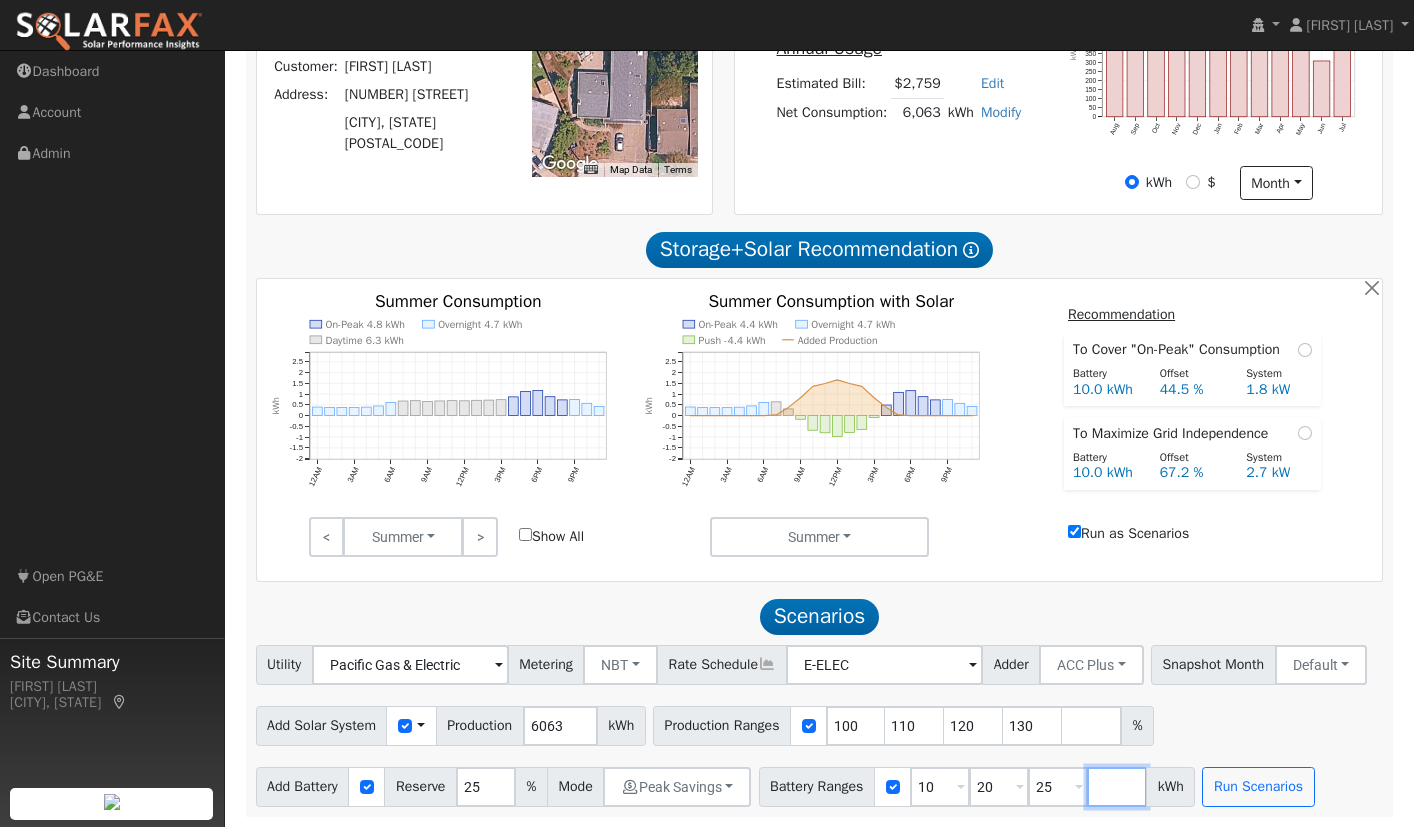 scroll, scrollTop: 502, scrollLeft: 0, axis: vertical 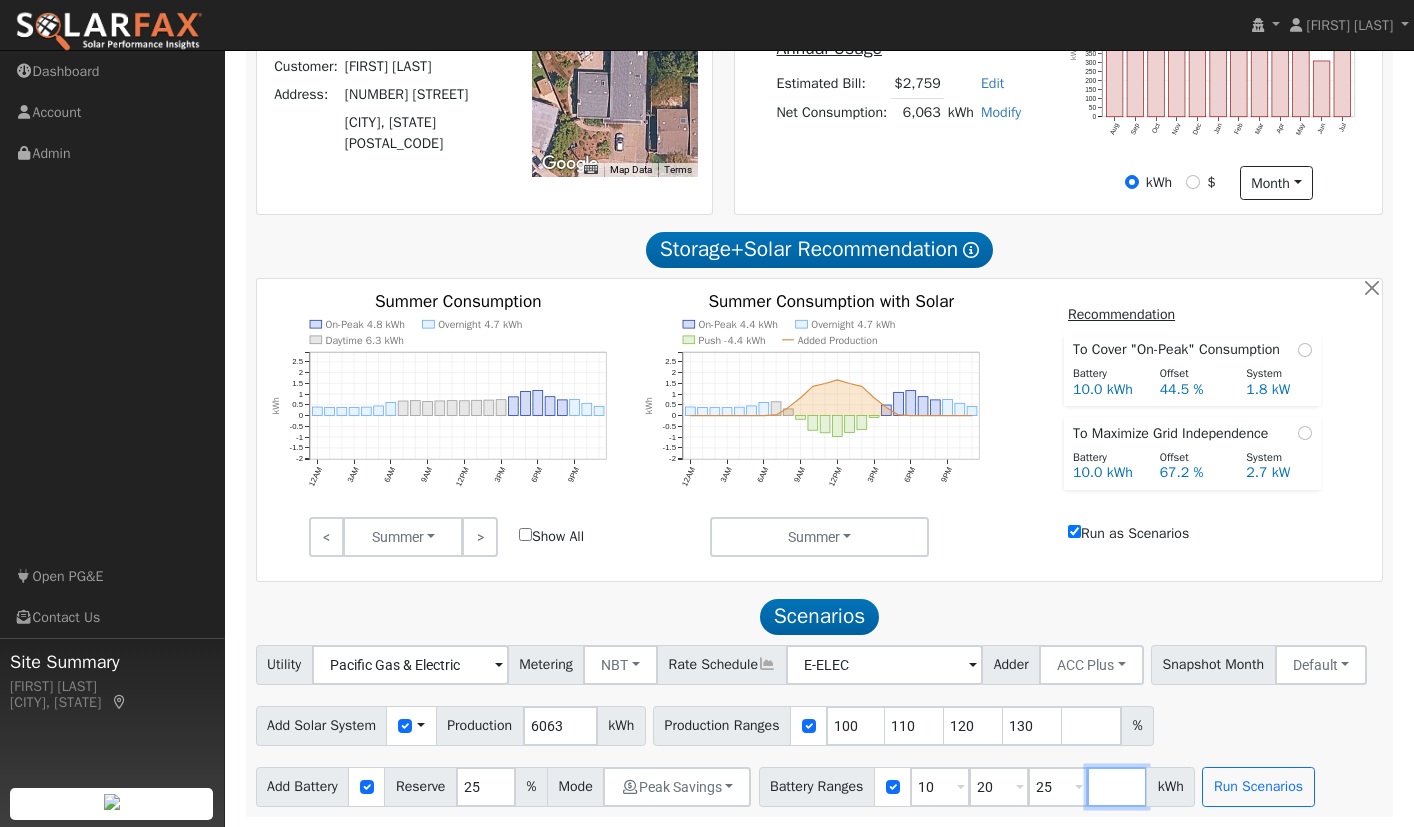 type 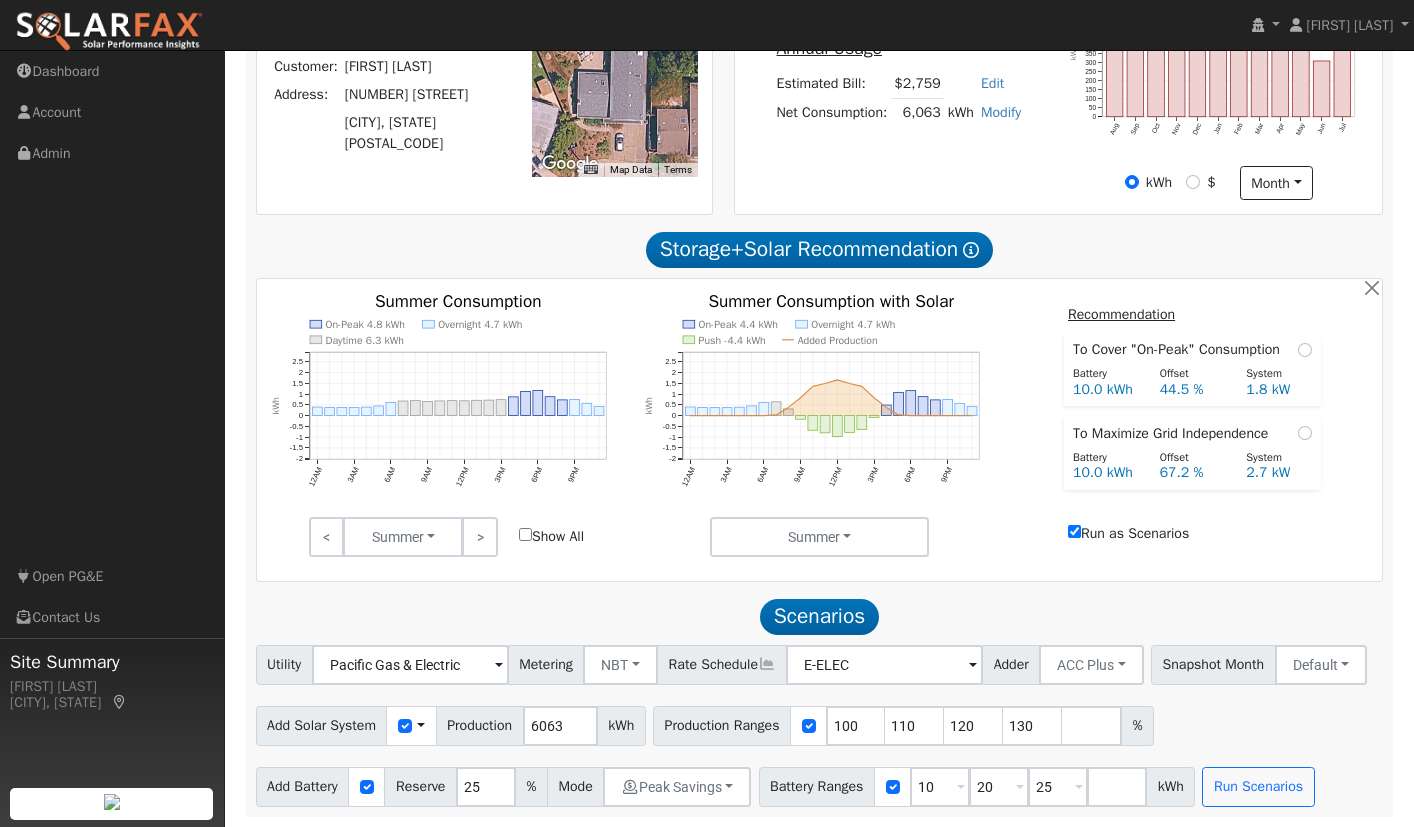 drag, startPoint x: 1254, startPoint y: 716, endPoint x: 1269, endPoint y: 711, distance: 15.811388 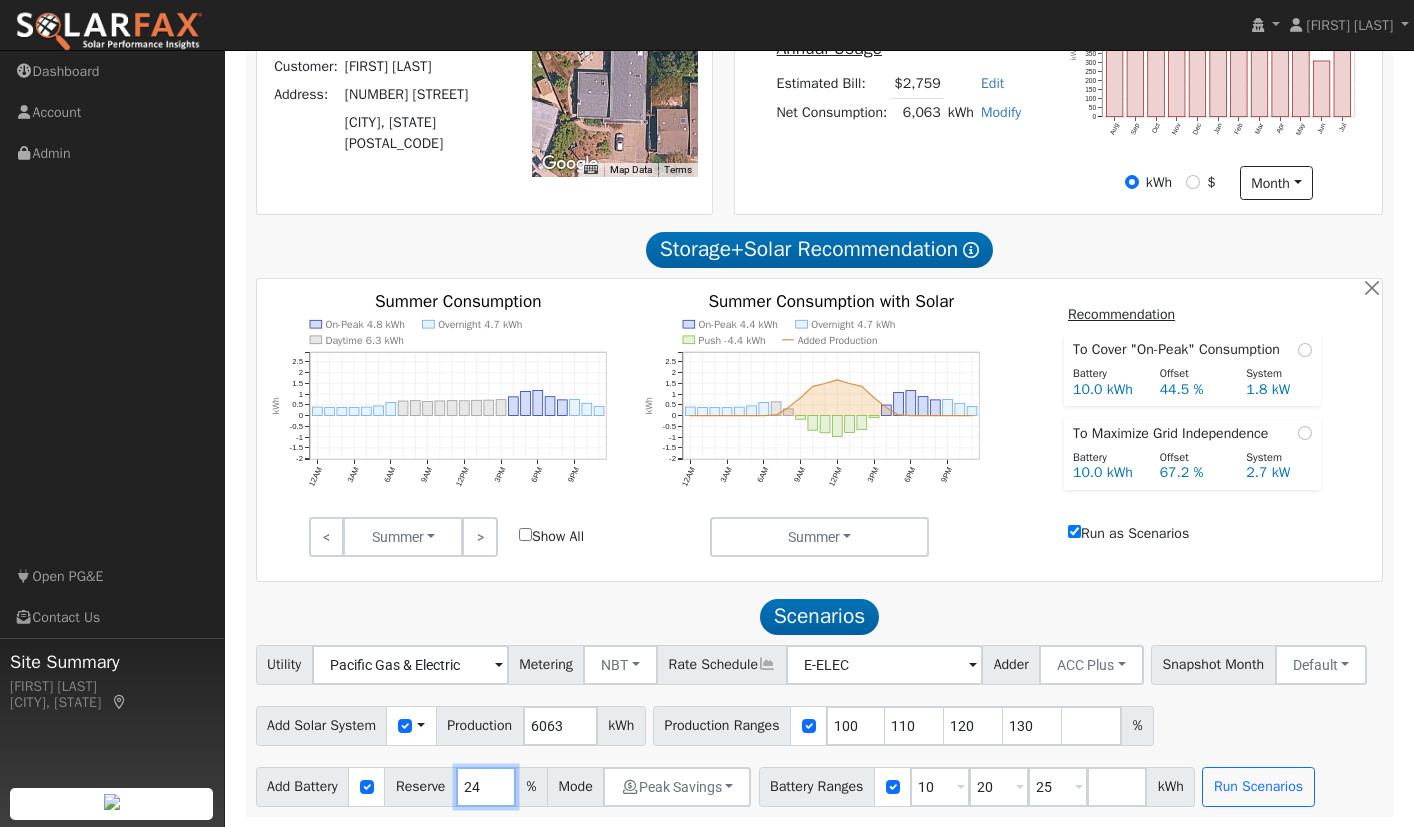 click on "24" at bounding box center (486, 787) 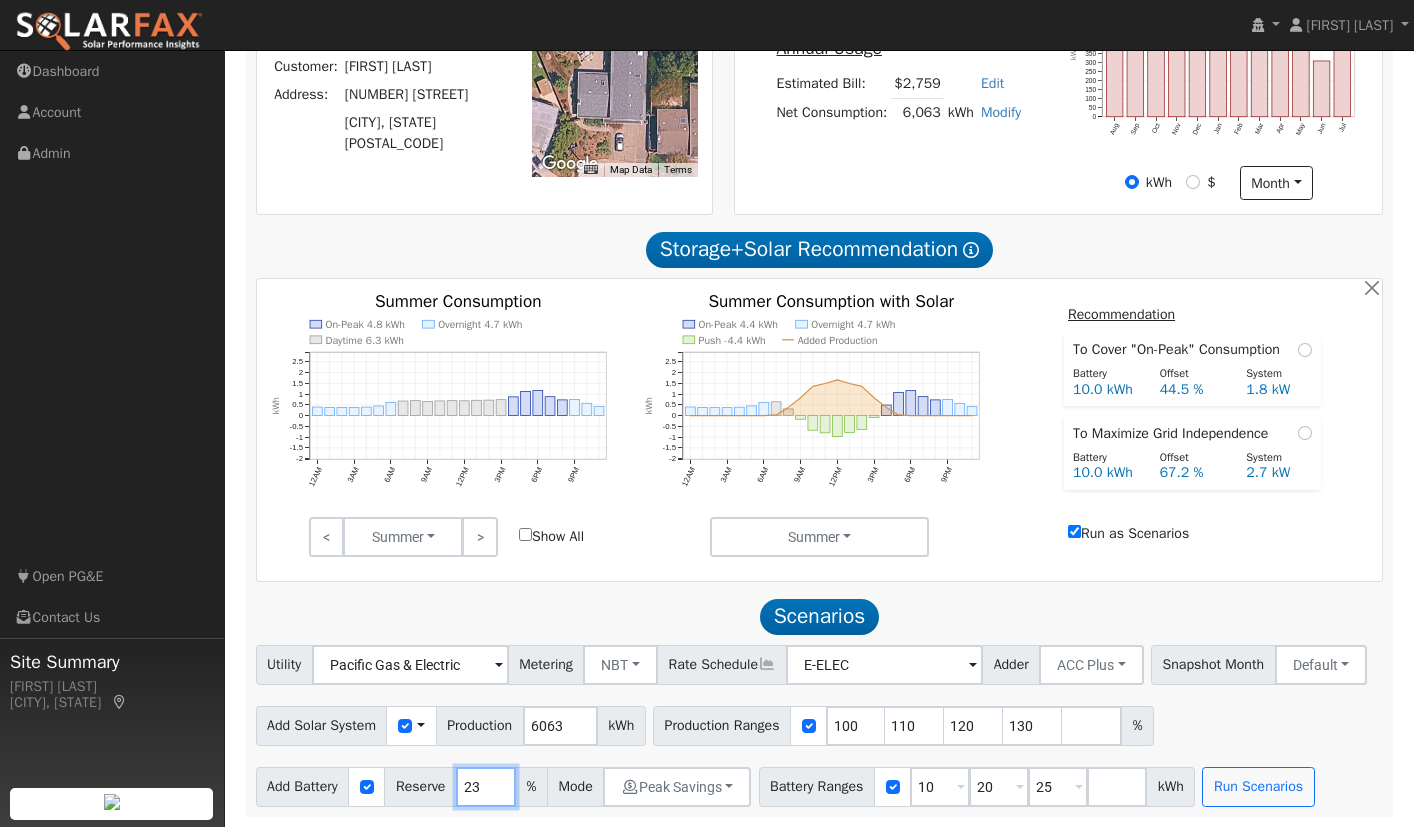 click on "23" at bounding box center [486, 787] 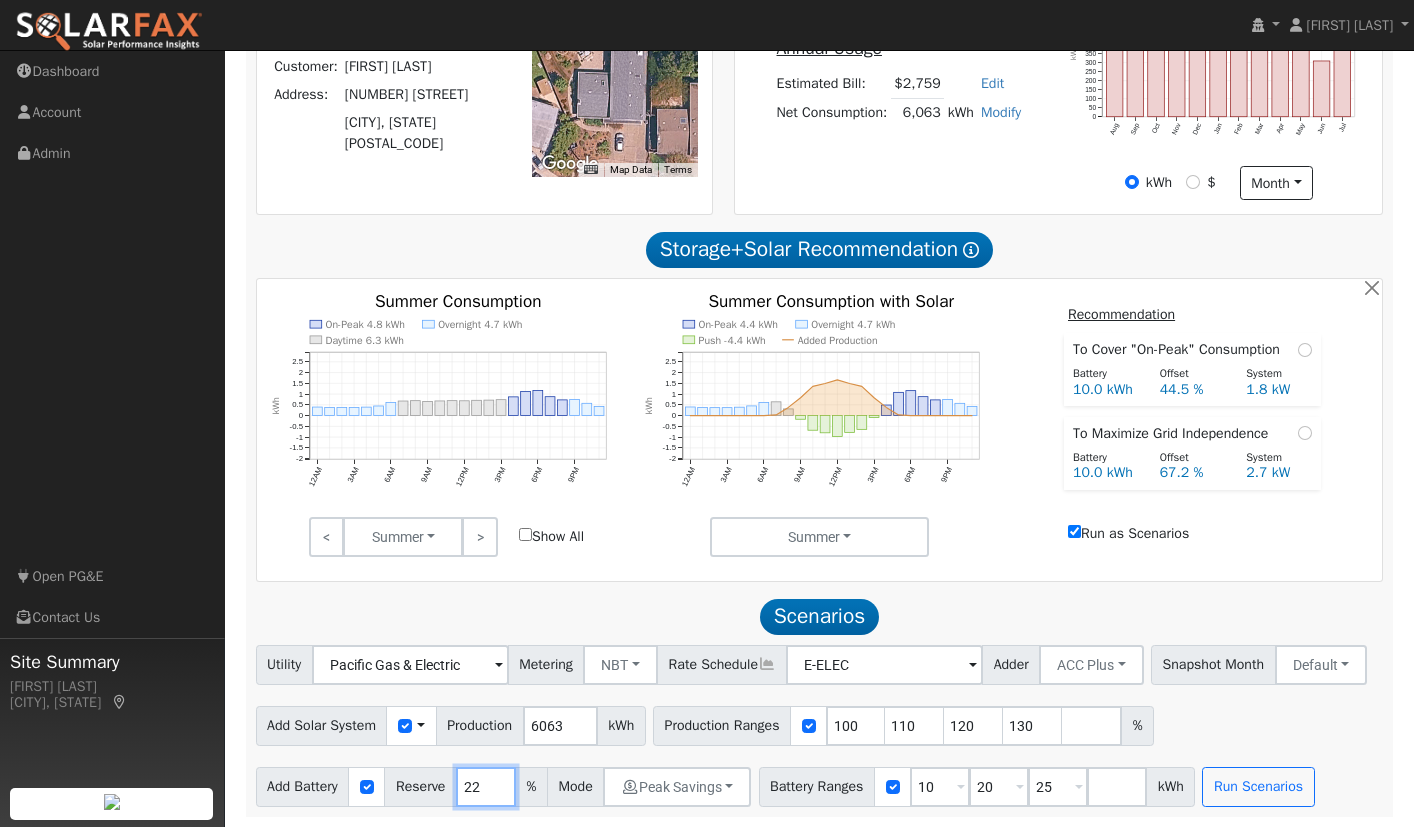 click on "22" at bounding box center (486, 787) 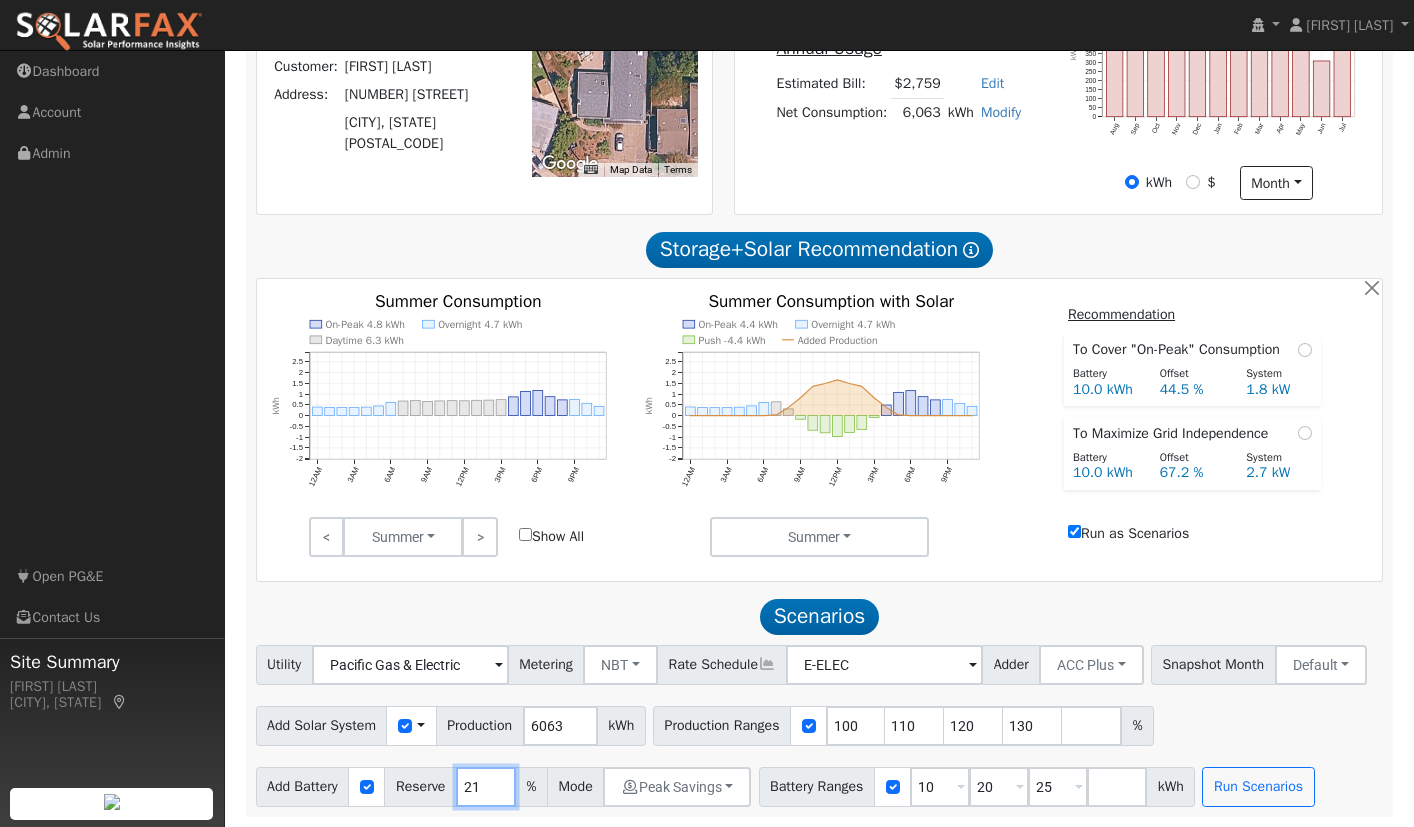 click on "21" at bounding box center (486, 787) 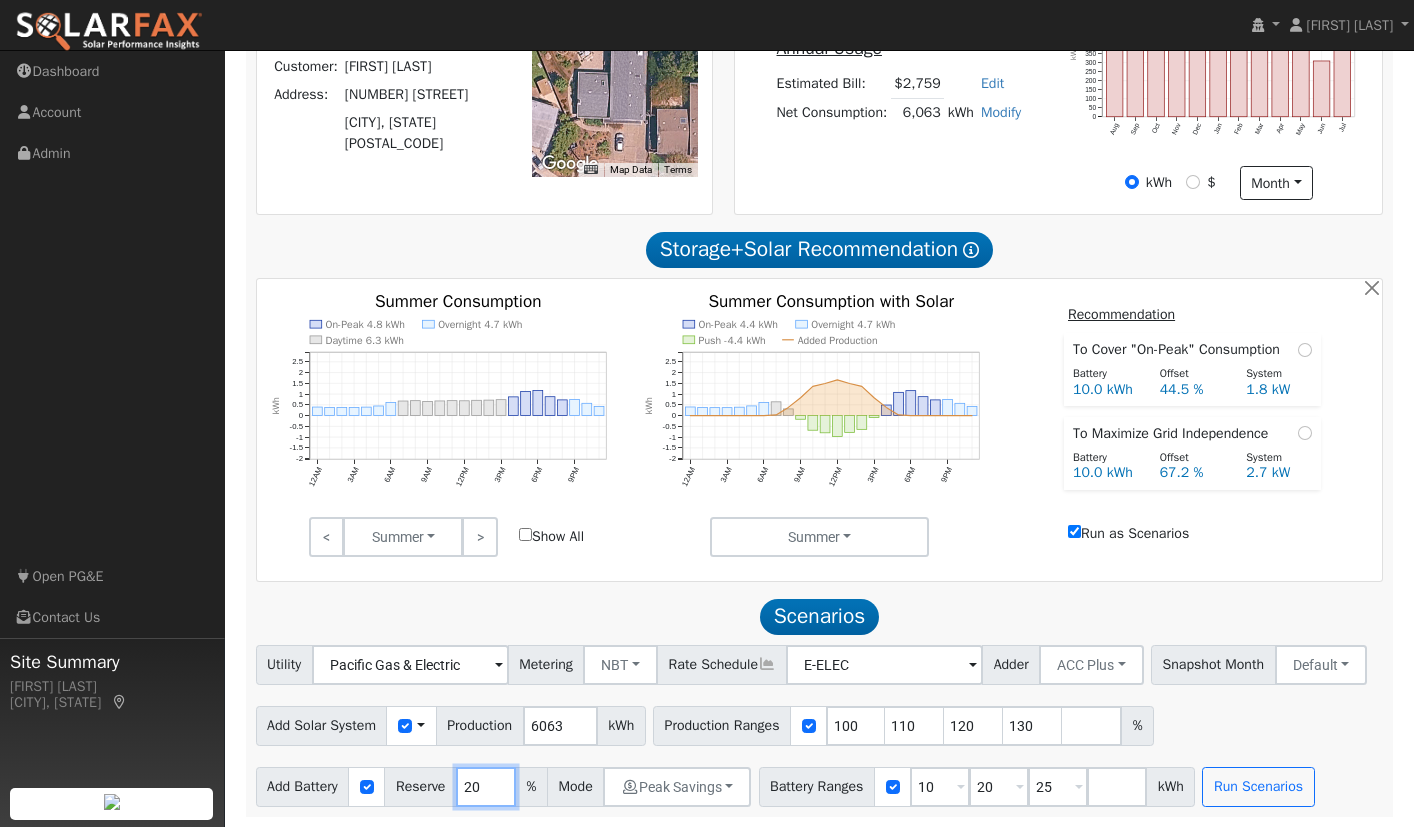 click on "20" at bounding box center [486, 787] 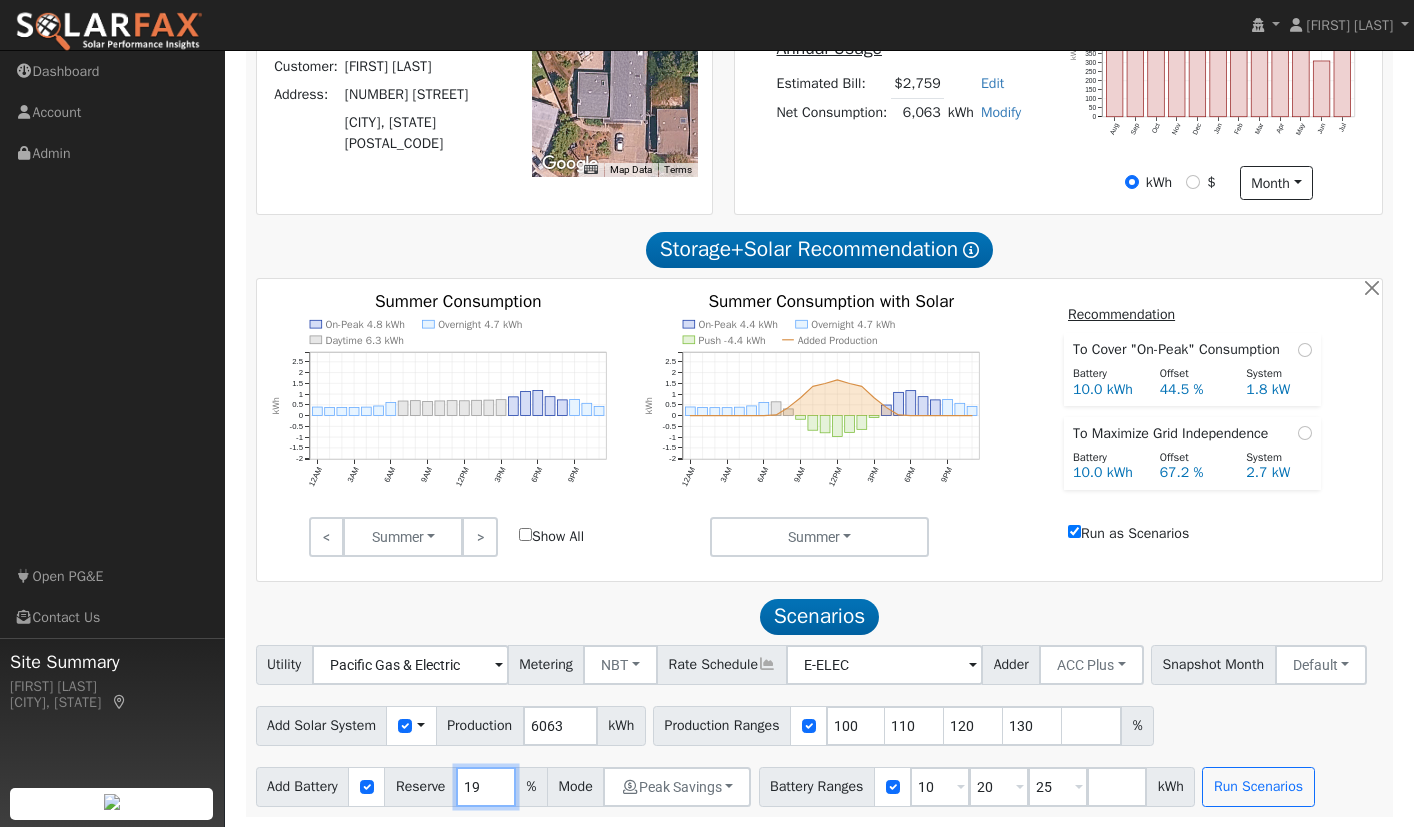 click on "19" at bounding box center (486, 787) 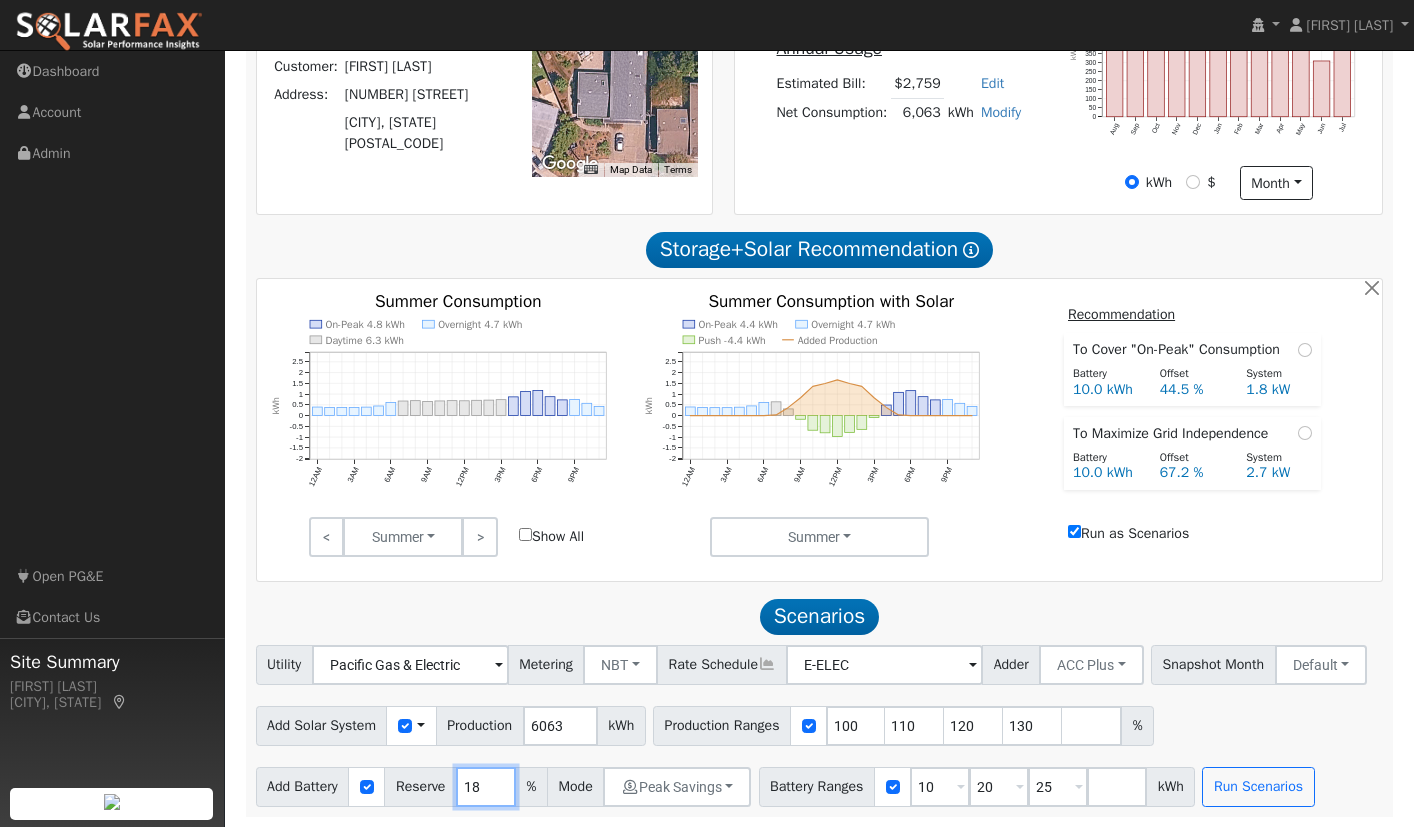 click on "18" at bounding box center (486, 787) 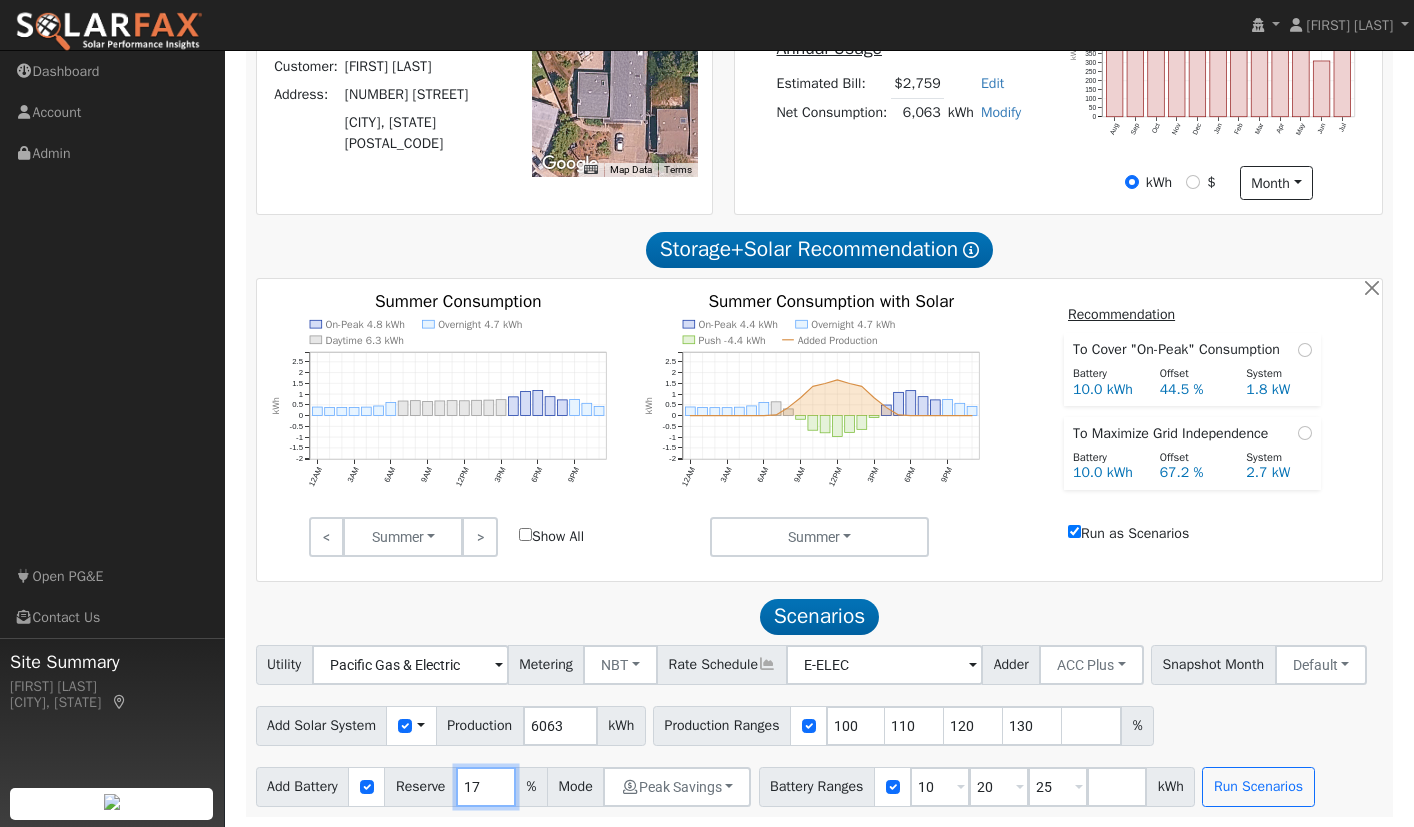 click on "17" at bounding box center (486, 787) 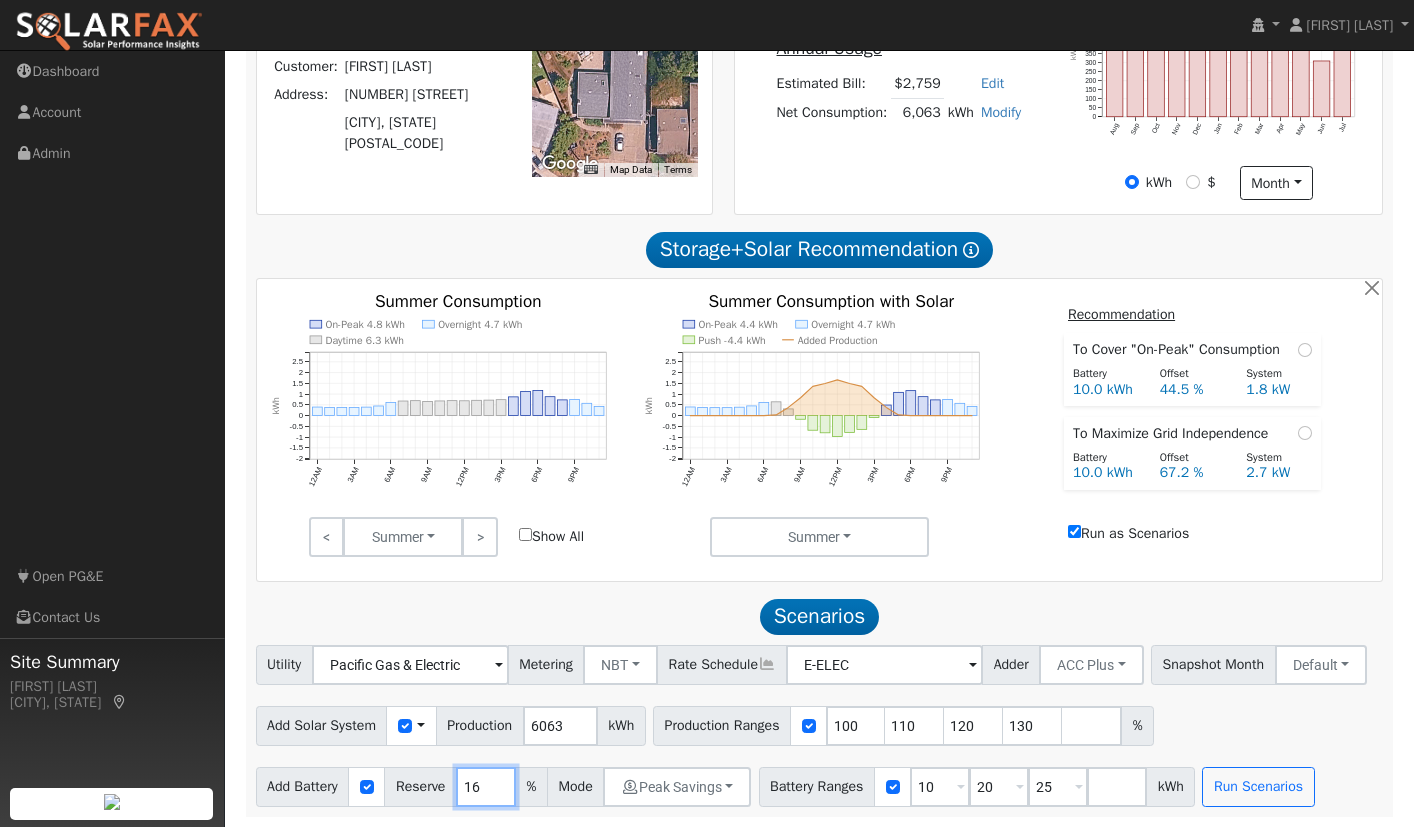 click on "16" at bounding box center [486, 787] 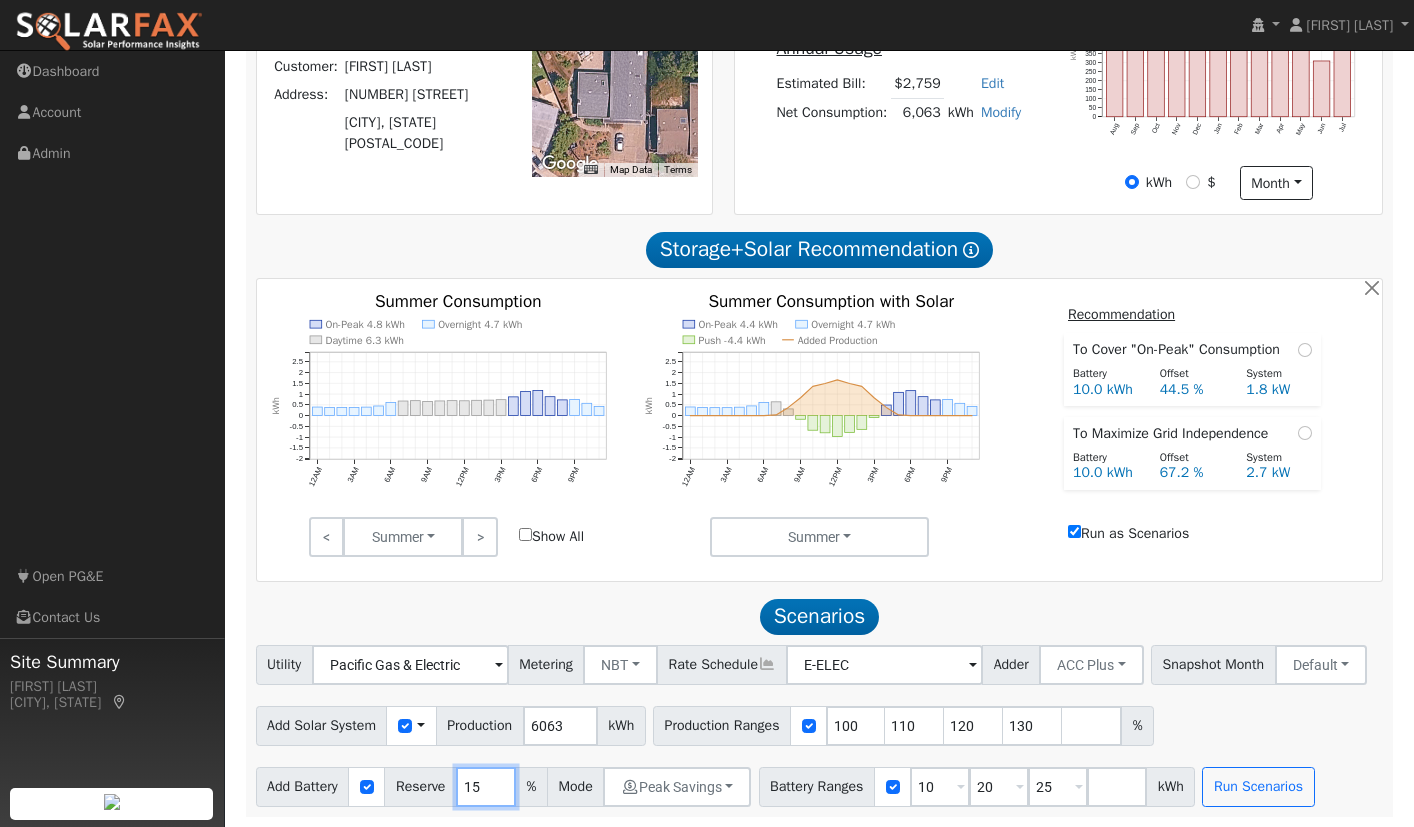 click on "15" at bounding box center (486, 787) 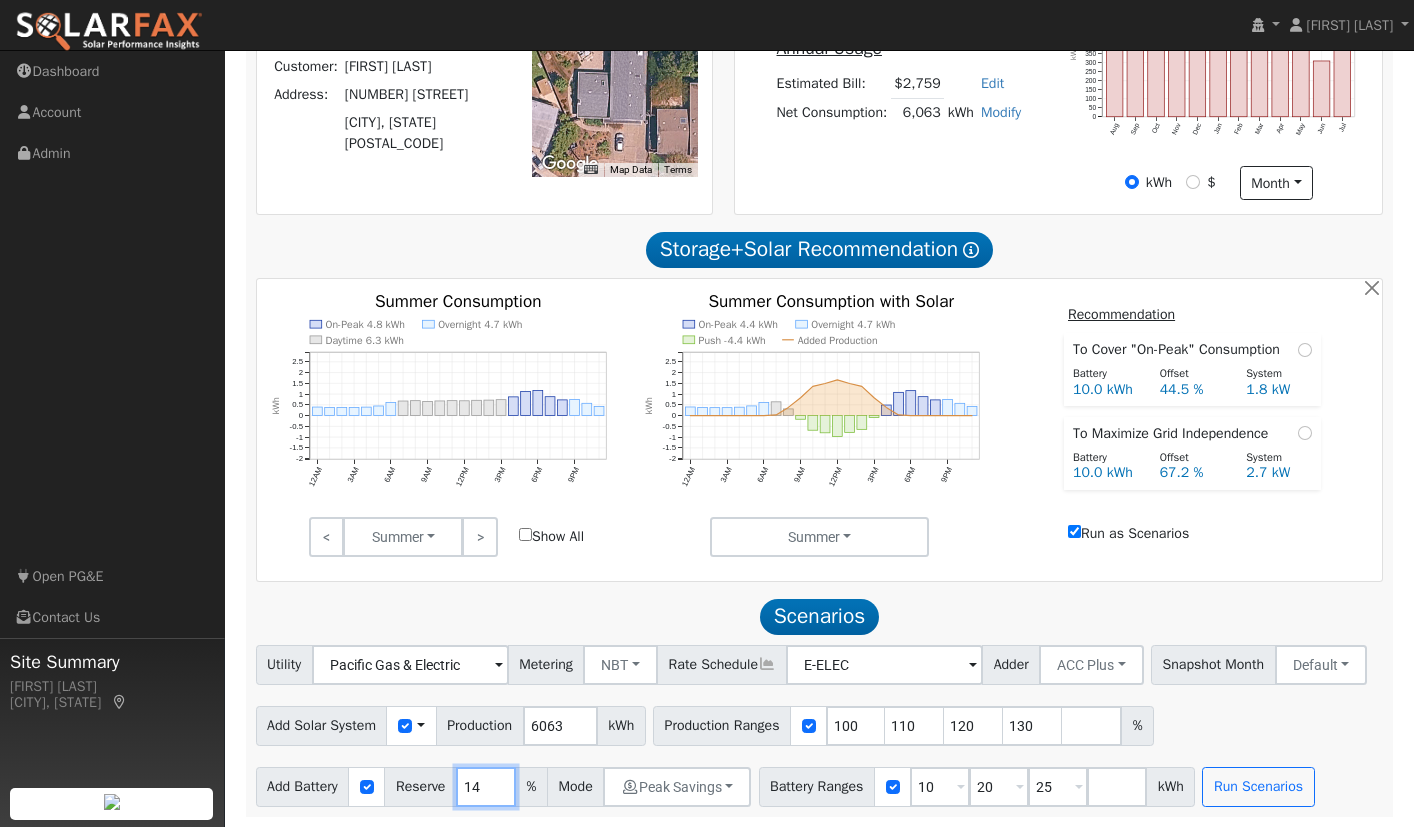 click on "14" at bounding box center (486, 787) 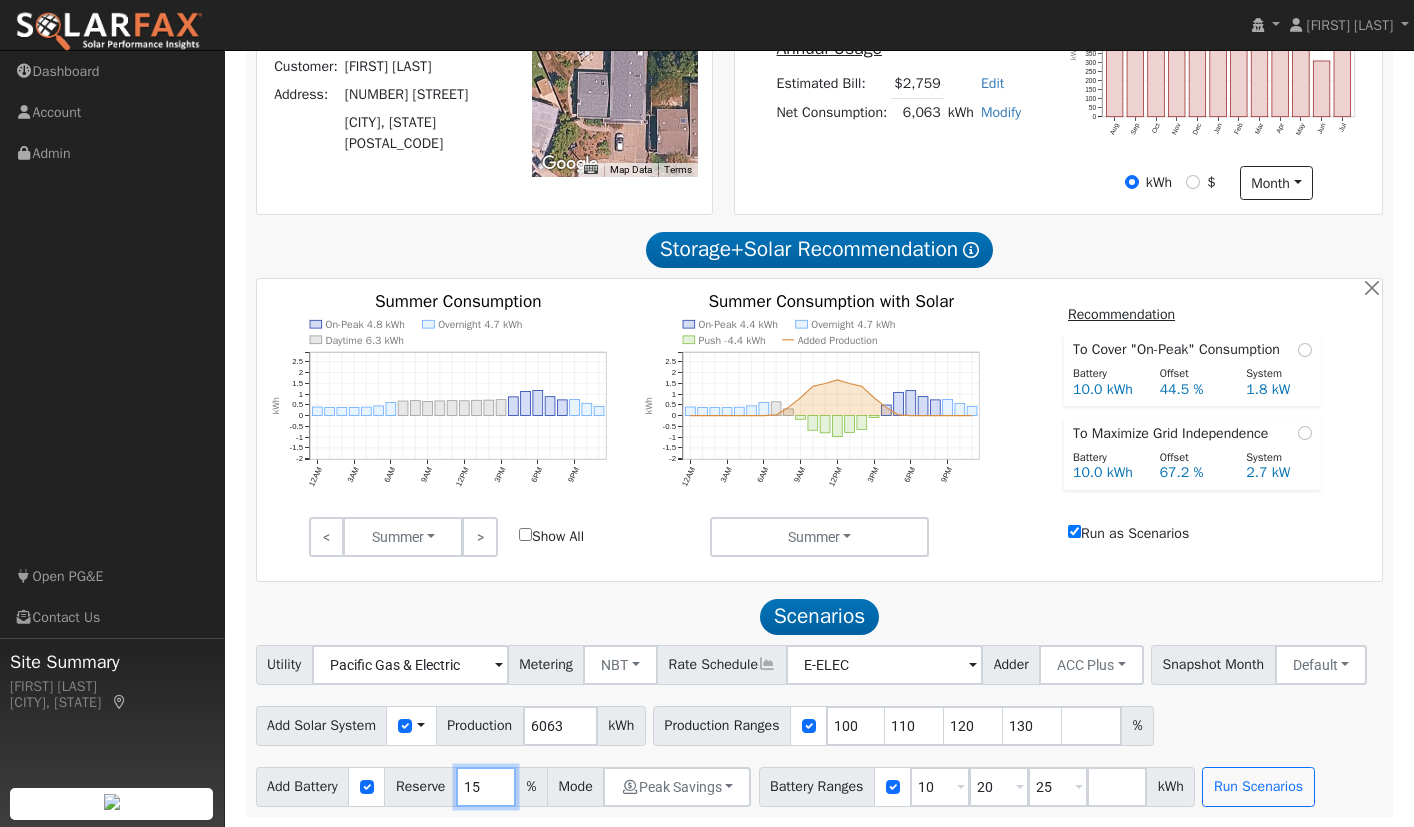 type on "15" 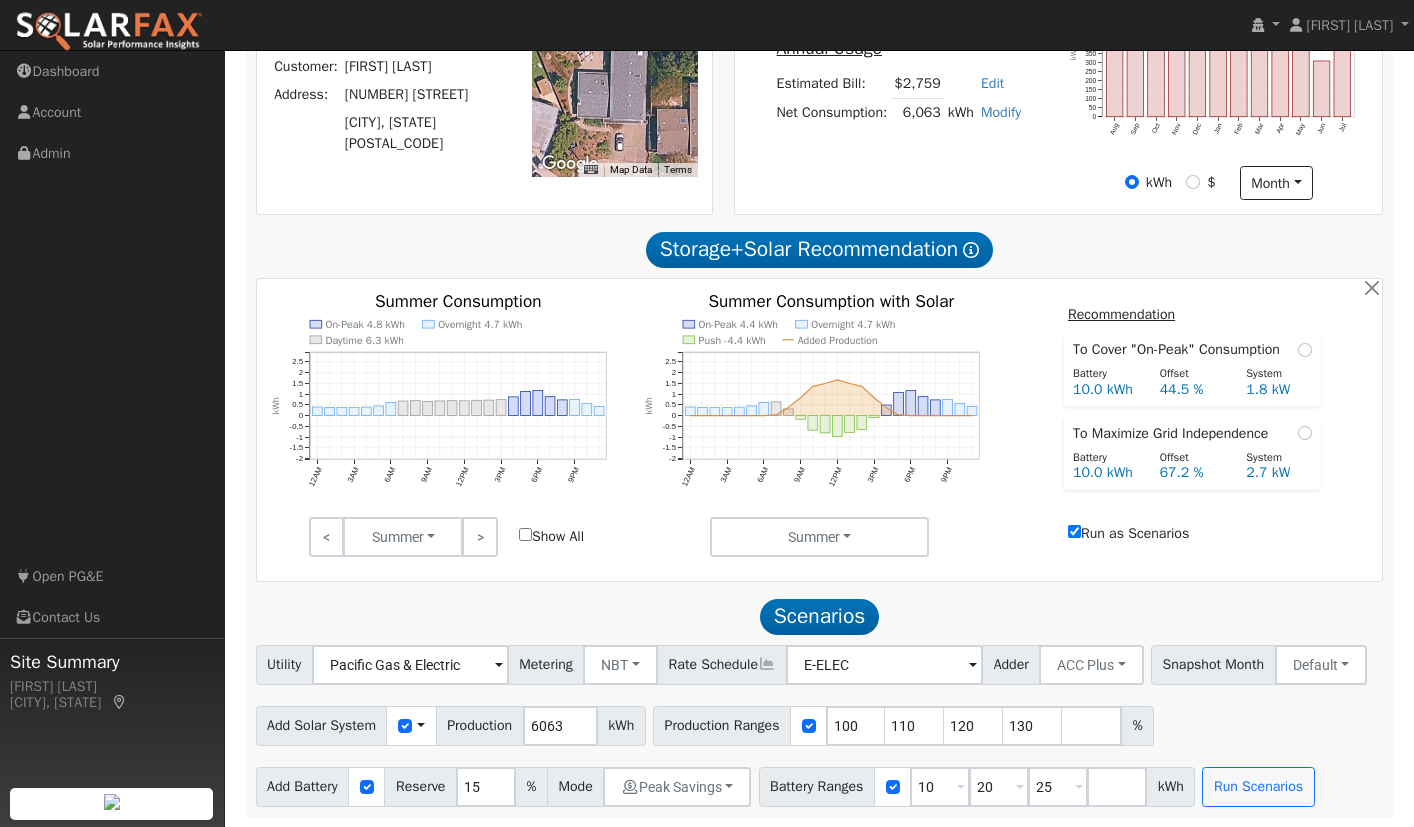 click on "Scenario Report  Powered by SolarFax ®   Energy Consumption Overview  Show Help  This analysis uses information about your recent energy consumption to recommend the ideal amount of battery storage based upon your need for energy bill savings and backup power.    You have provided your hourly consumption data, which provides the most accurate battery storage recommendation to meet your energy goals.  Your annual energy consumption is  6,063 kWh  and your estimated annual cost for this power is  $2,759 Your highest energy usage month is  November , and your lowest energy usage month is  June System Details Customer: Dan White Address: 11 Sunnyhill Road Novato, CA 94945 ← Move left → Move right ↑ Move up ↓ Move down + Zoom in - Zoom out Home Jump left by 75% End Jump right by 75% Page Up Jump up by 75% Page Down Jump down by 75% Map Data Imagery ©2025 Airbus, Maxar Technologies, Vexcel Imaging US, Inc. Imagery ©2025 Airbus, Maxar Technologies, Vexcel Imaging US, Inc. 10 m  Terms Annual Usage Edit" 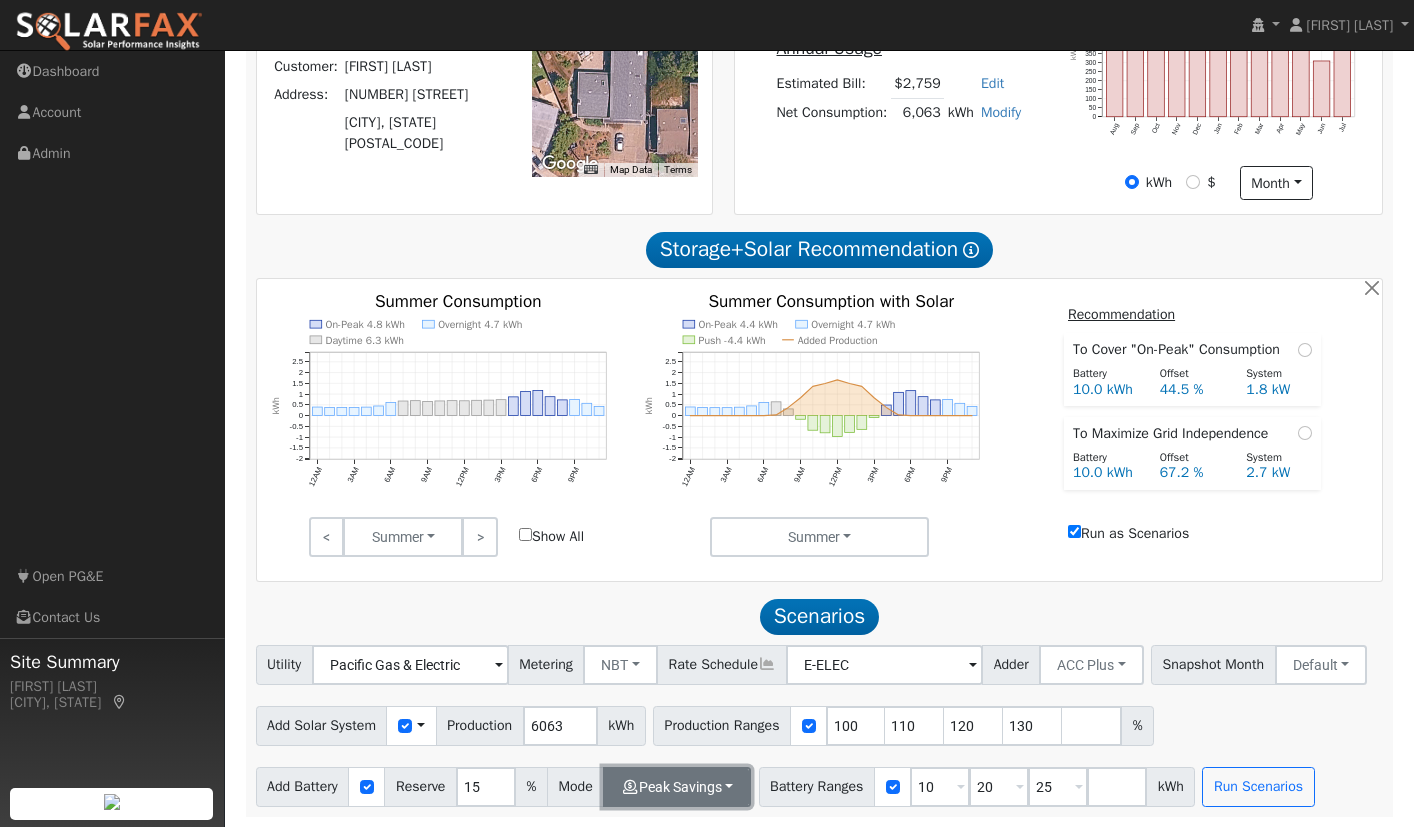 click on "Peak Savings" at bounding box center [677, 787] 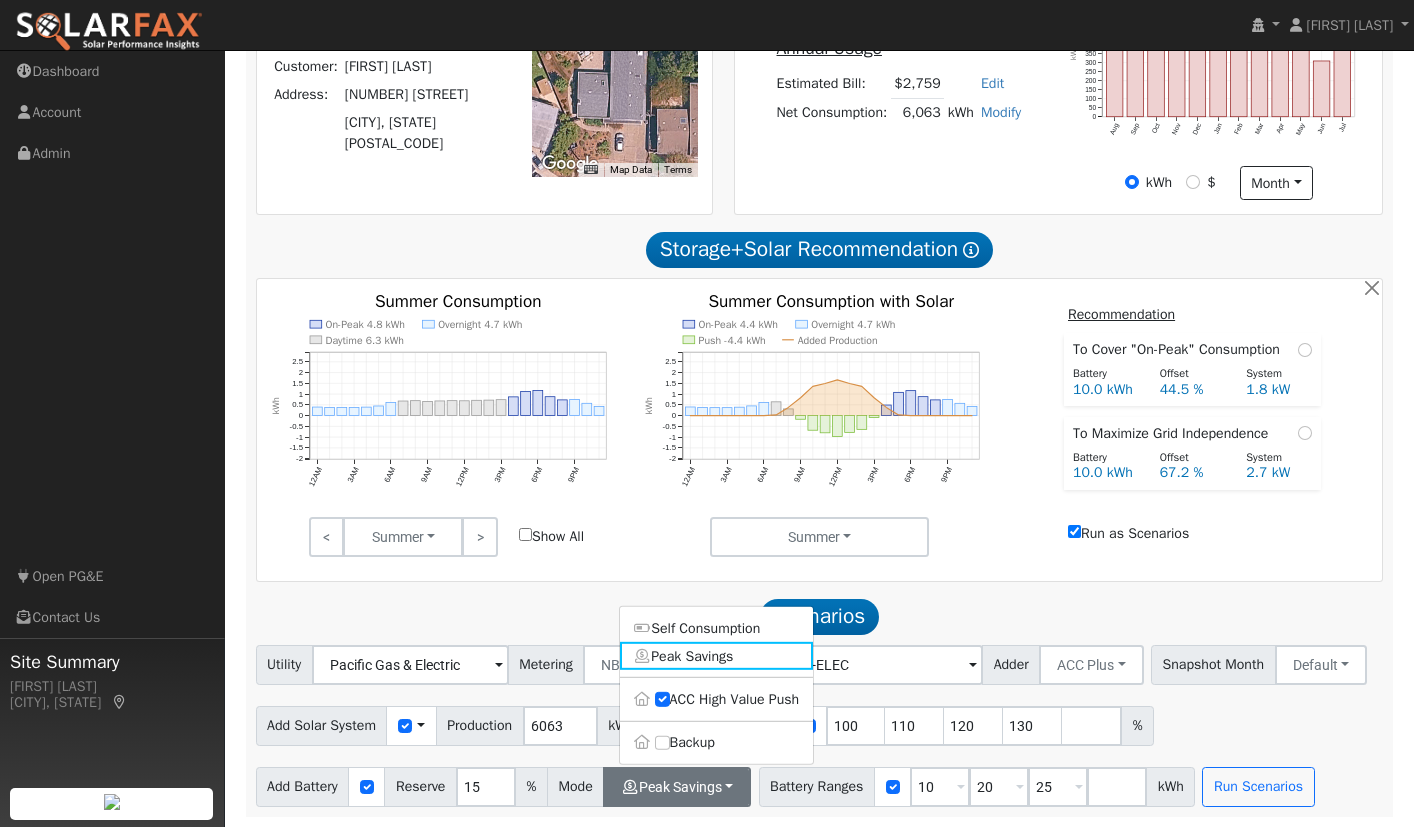 click on "Scenarios   Scenario" at bounding box center [820, 616] 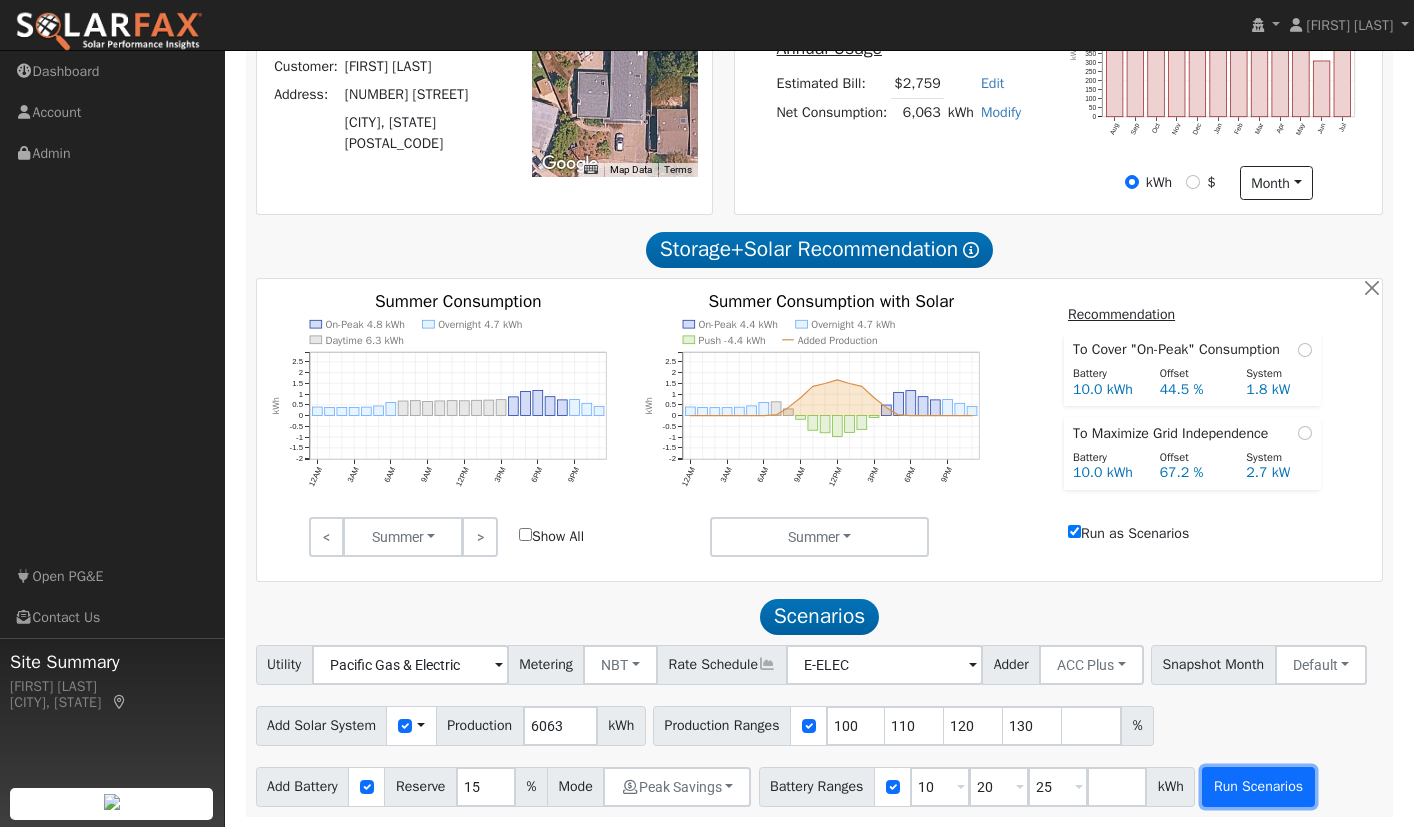 click on "Run Scenarios" at bounding box center [1258, 787] 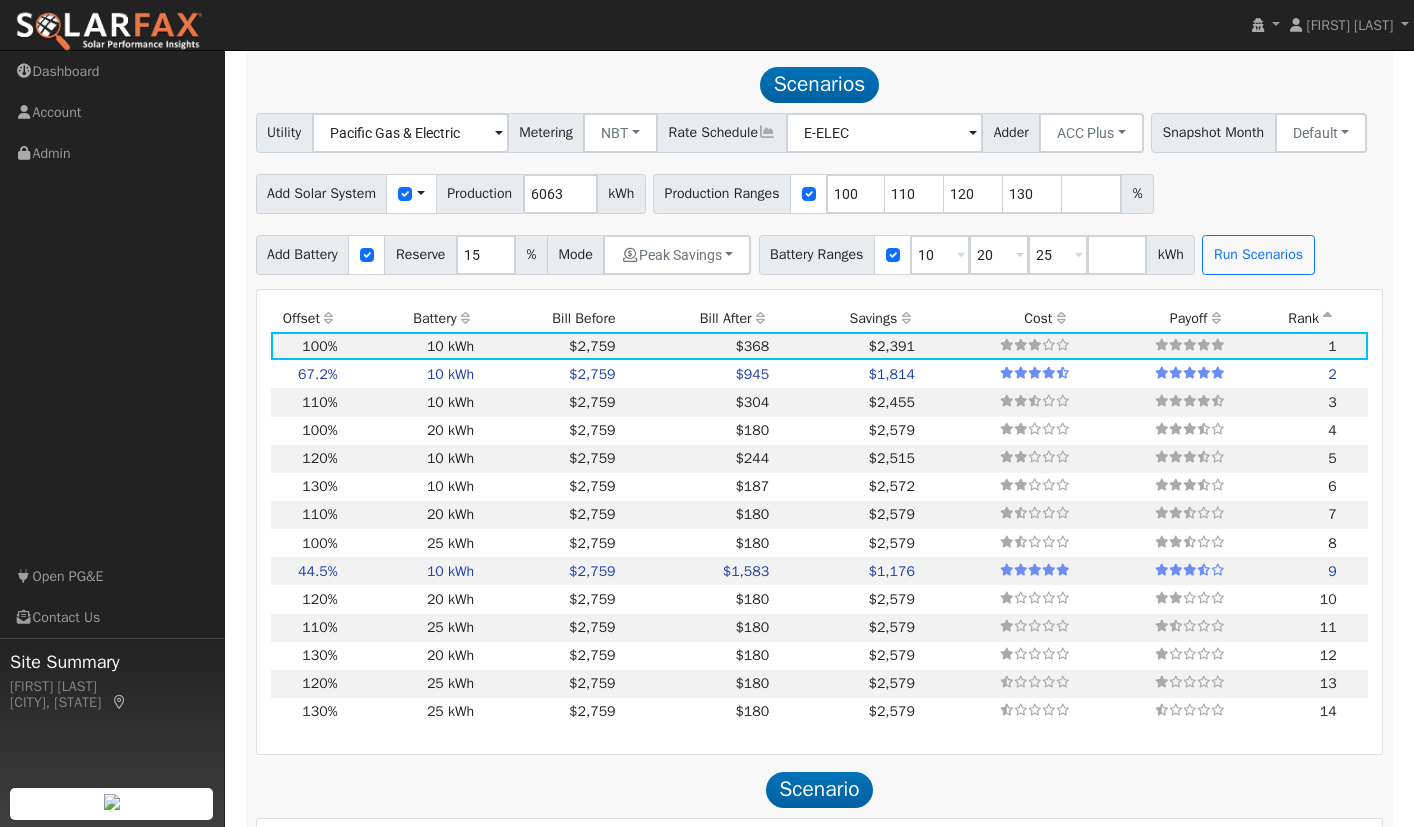 scroll, scrollTop: 1040, scrollLeft: 0, axis: vertical 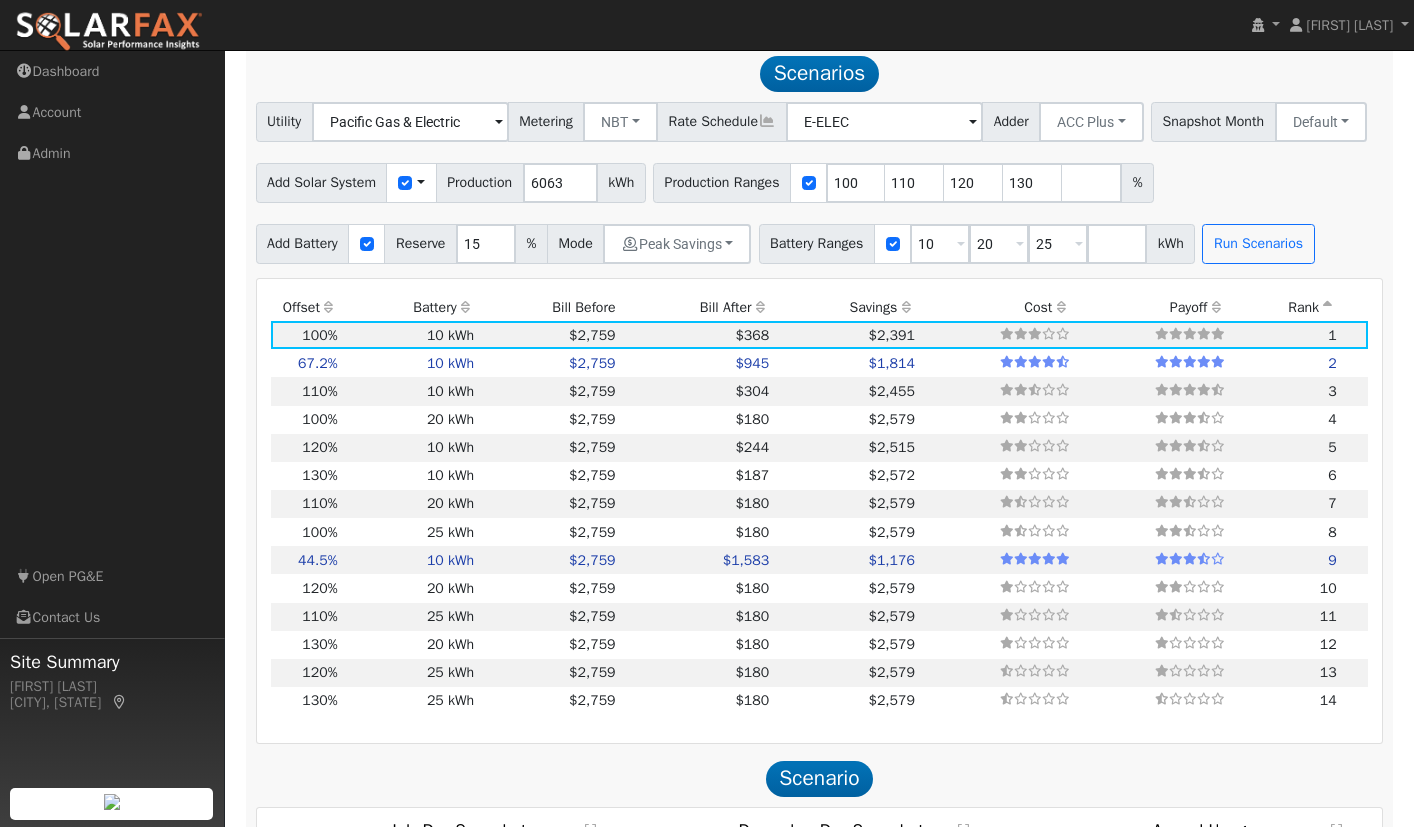 click on "Bill After" at bounding box center (696, 307) 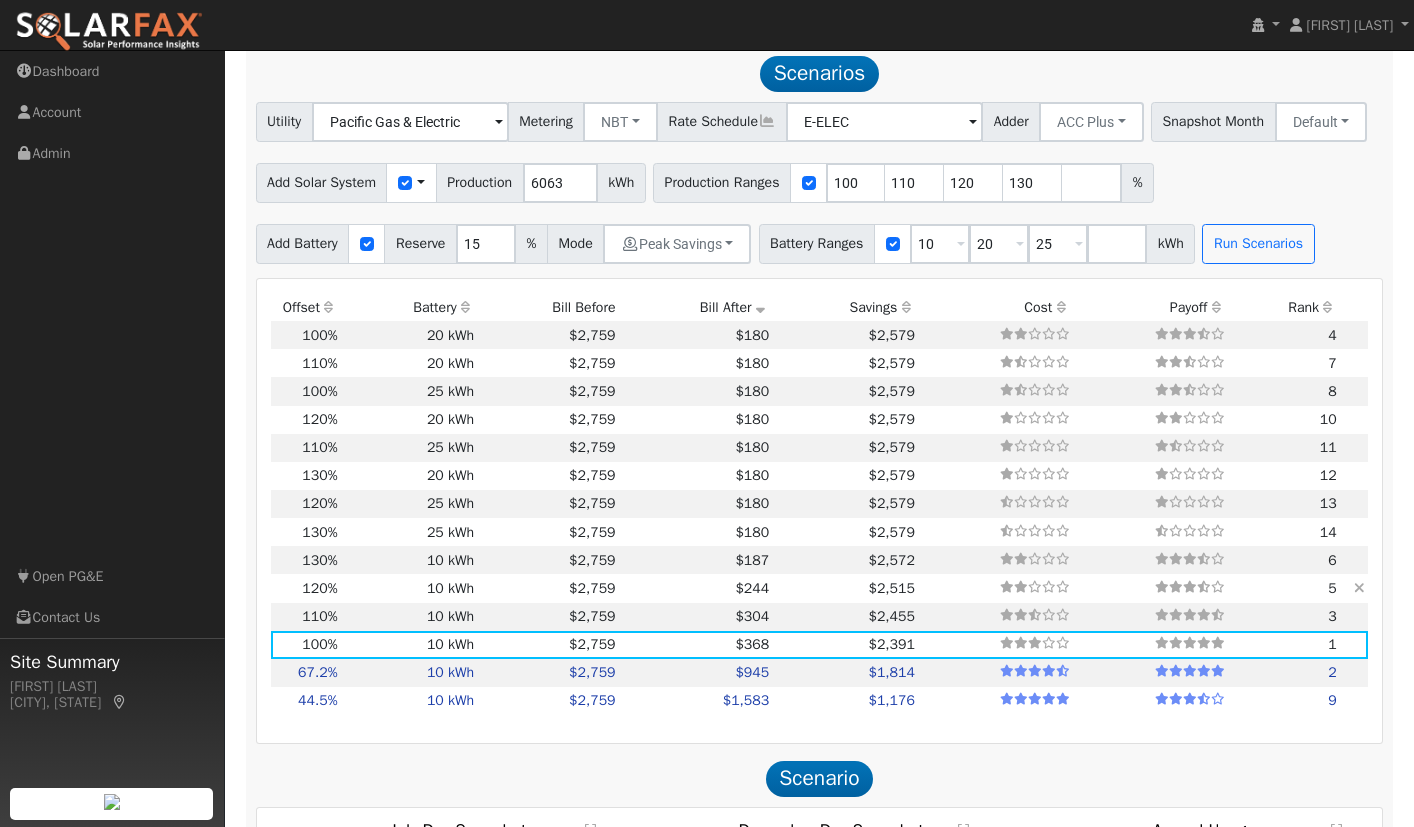 click on "$2,759" at bounding box center (548, 588) 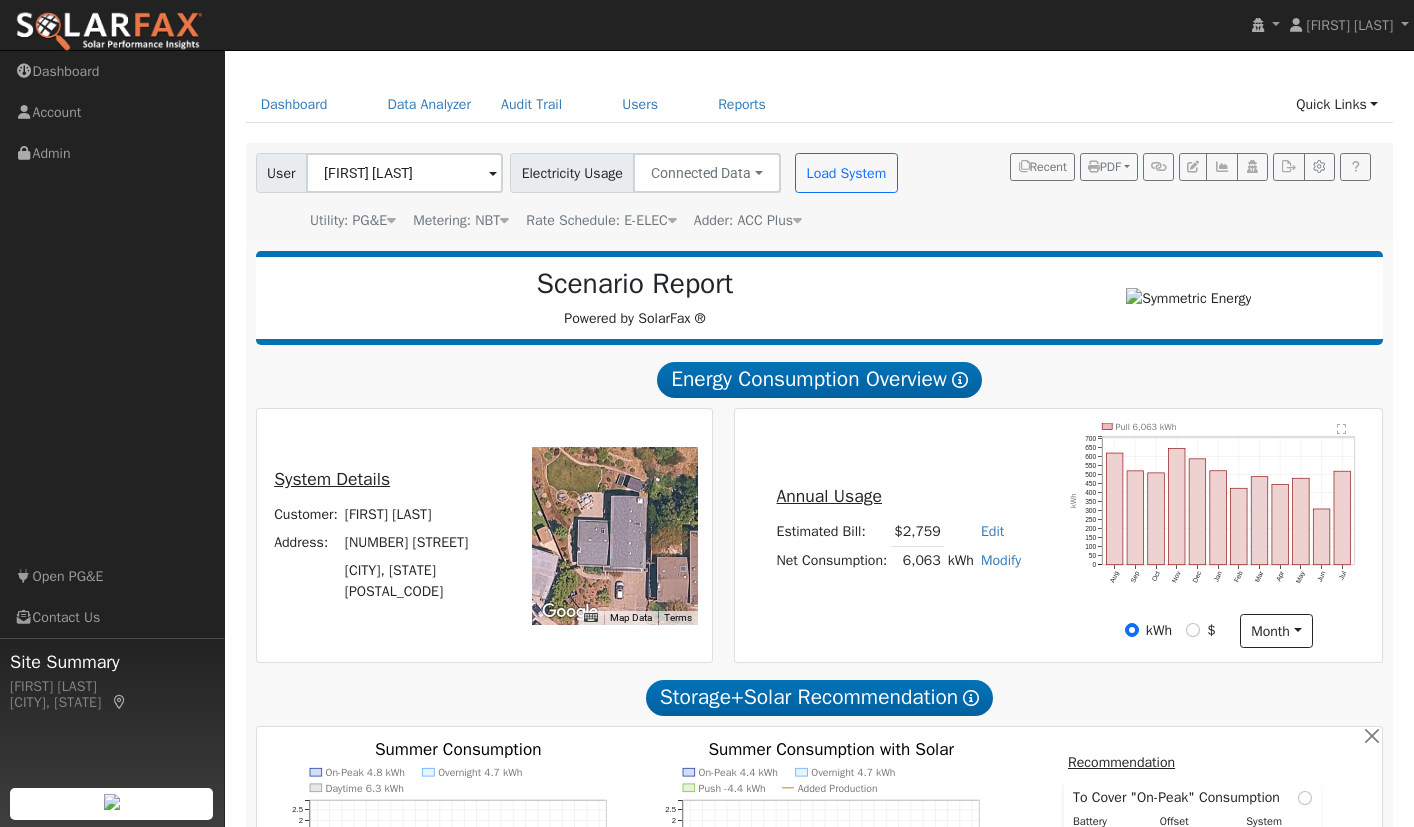 scroll, scrollTop: 0, scrollLeft: 0, axis: both 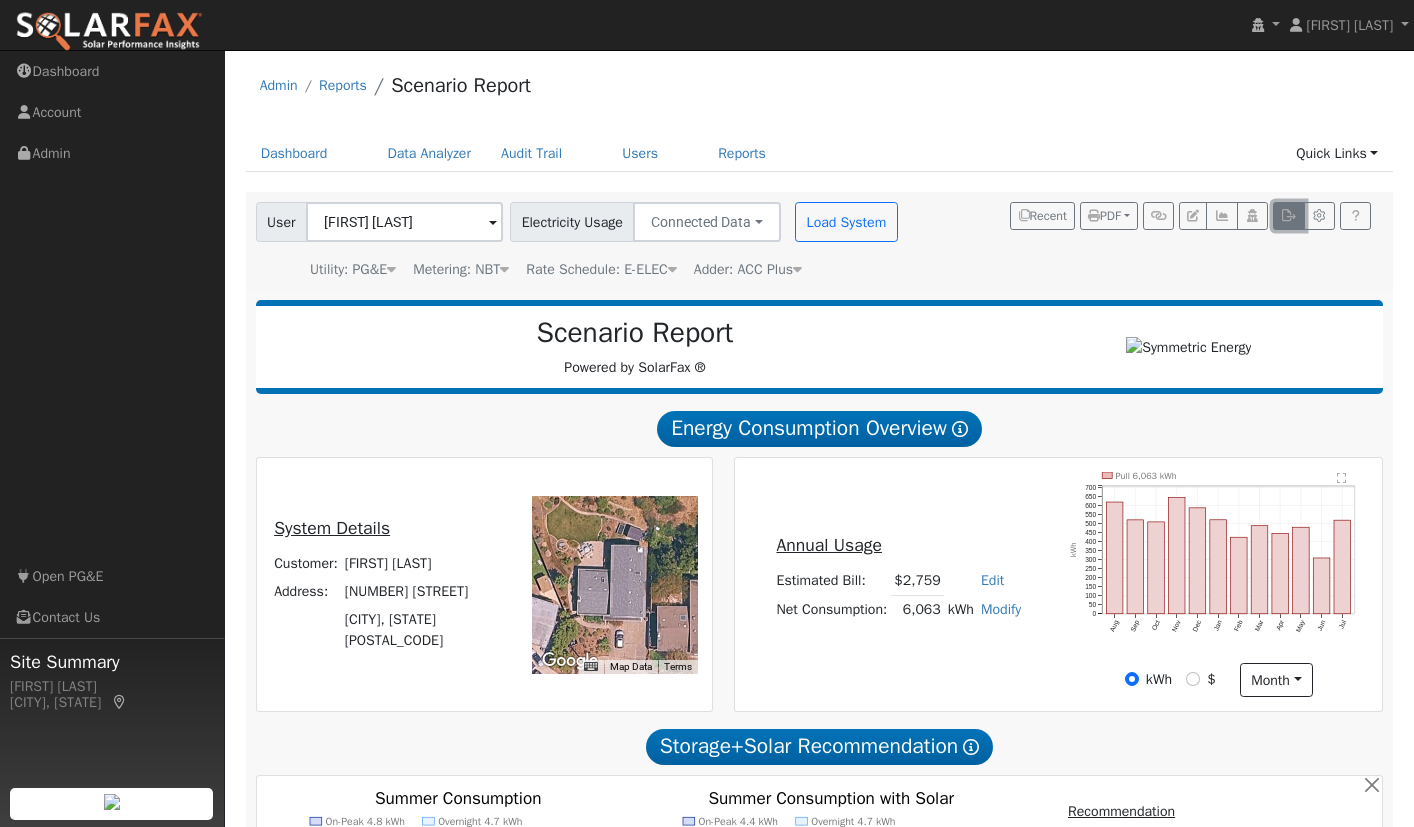 click at bounding box center (1288, 216) 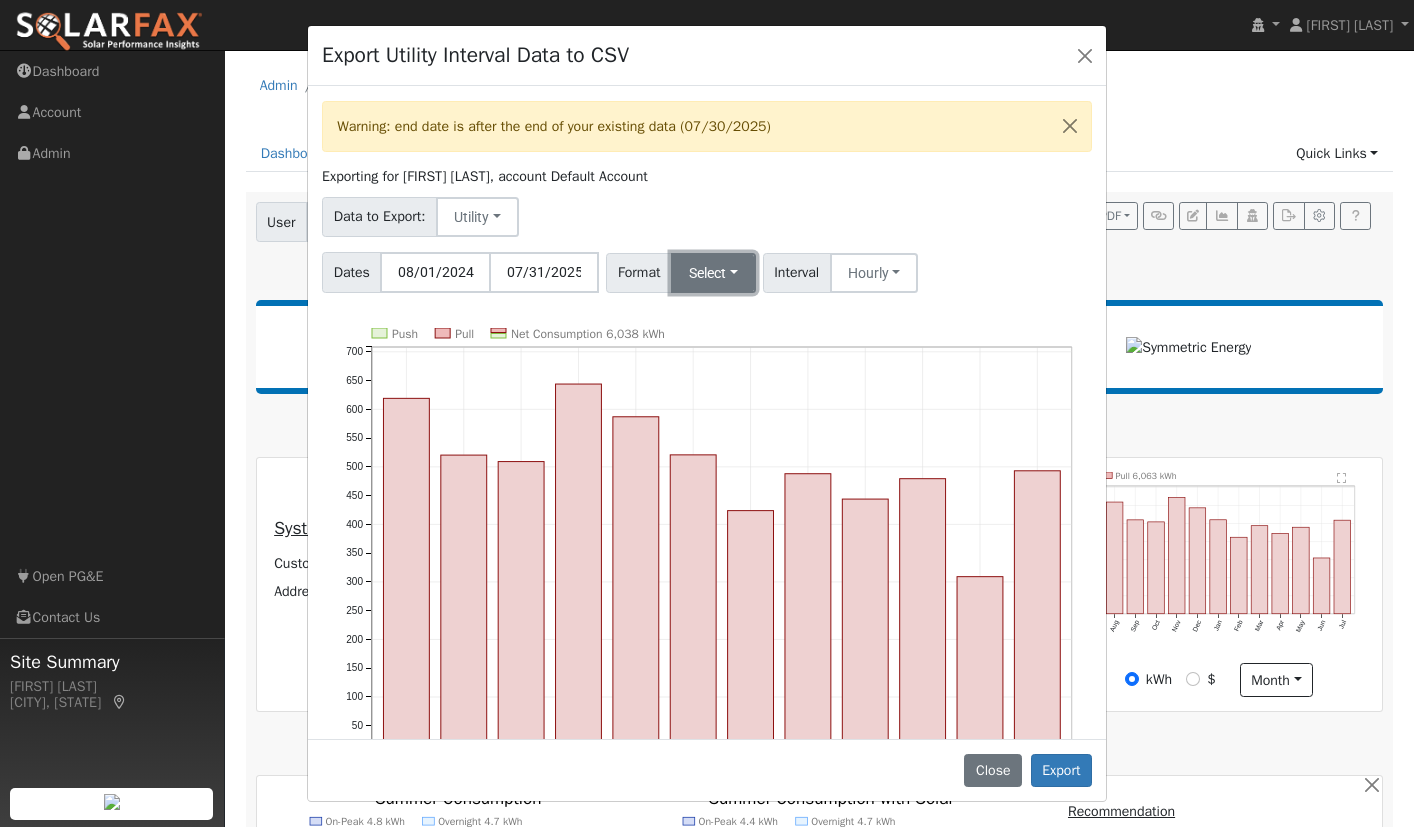 click on "Select" at bounding box center [713, 273] 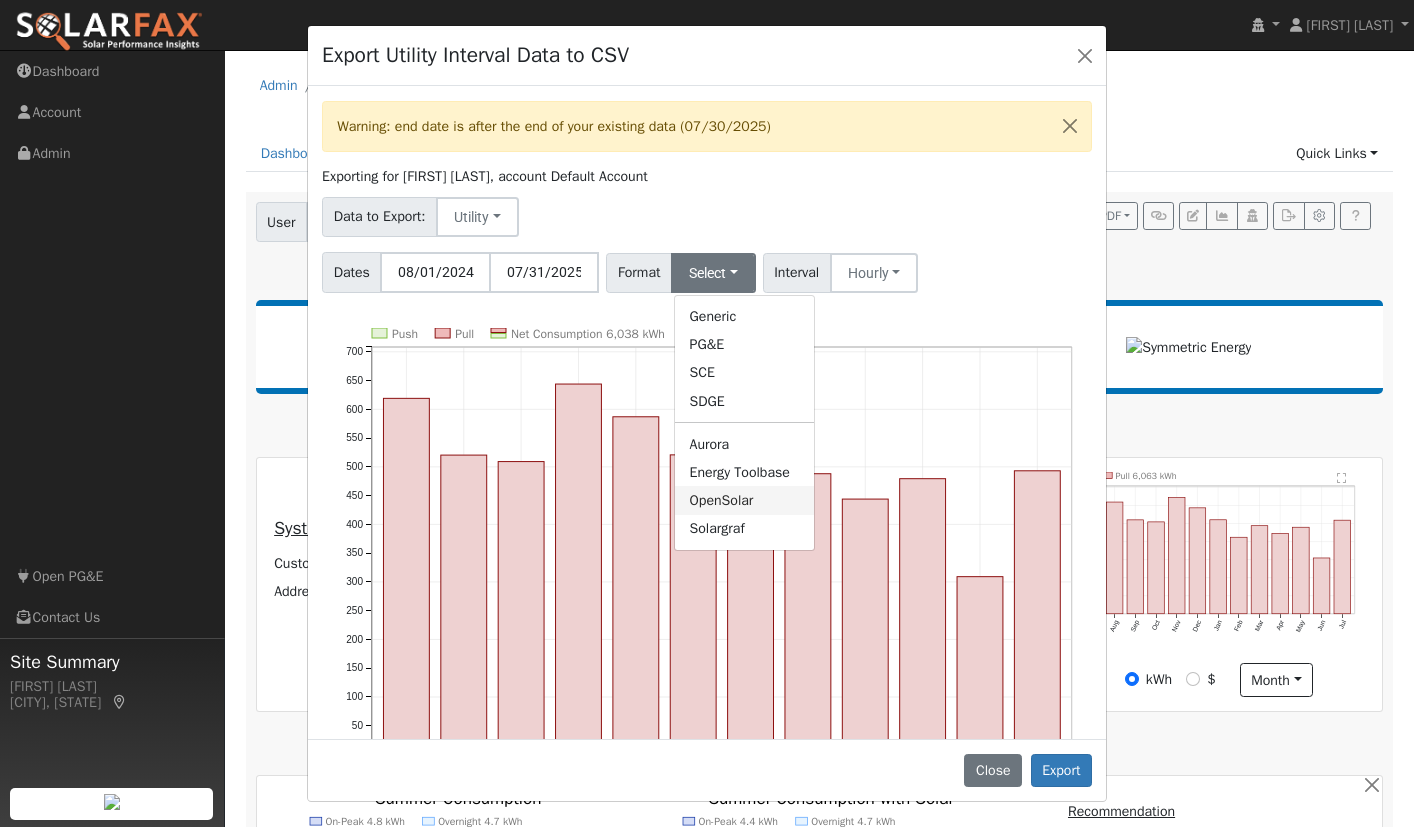 click on "OpenSolar" at bounding box center [744, 500] 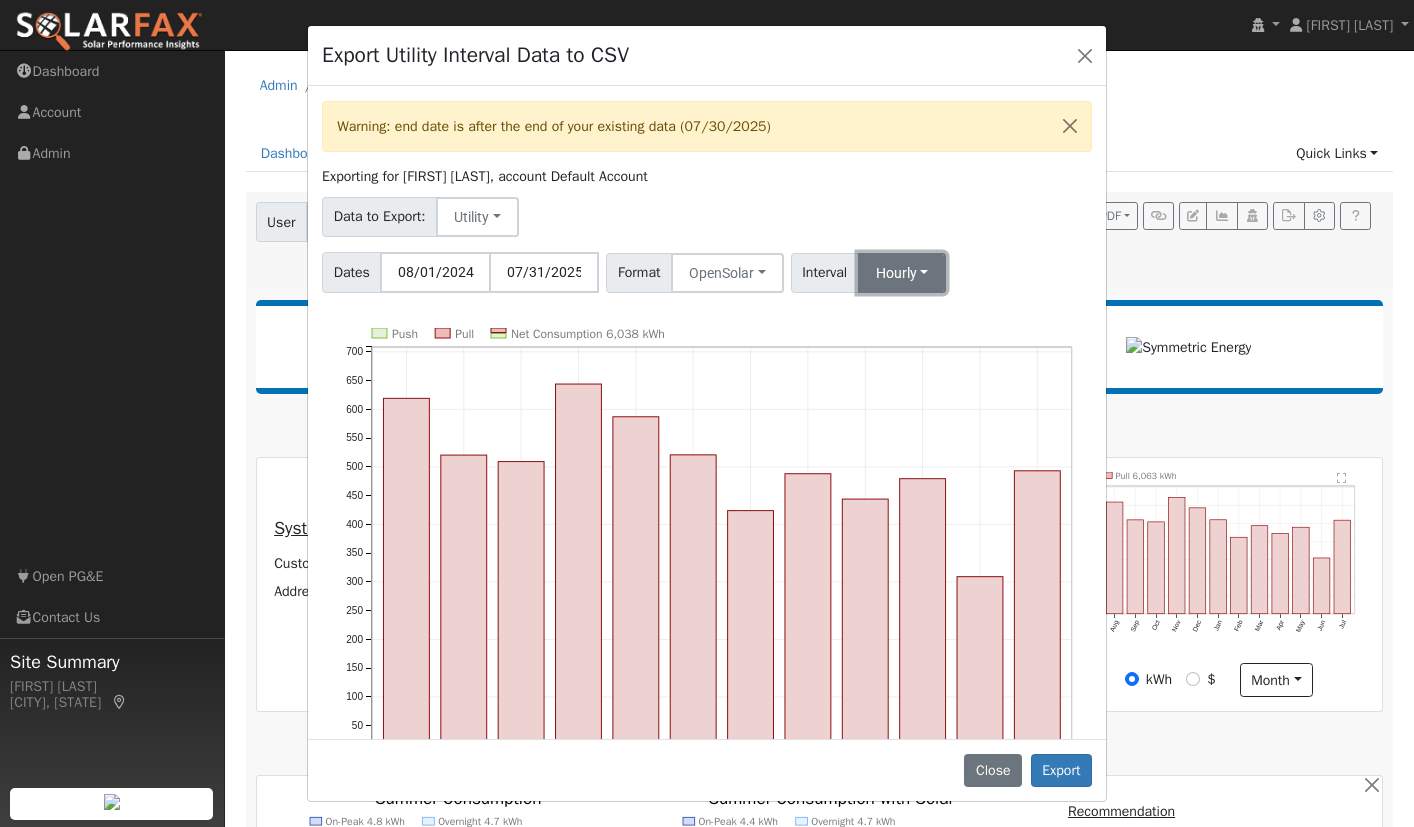 click on "Hourly" at bounding box center (902, 273) 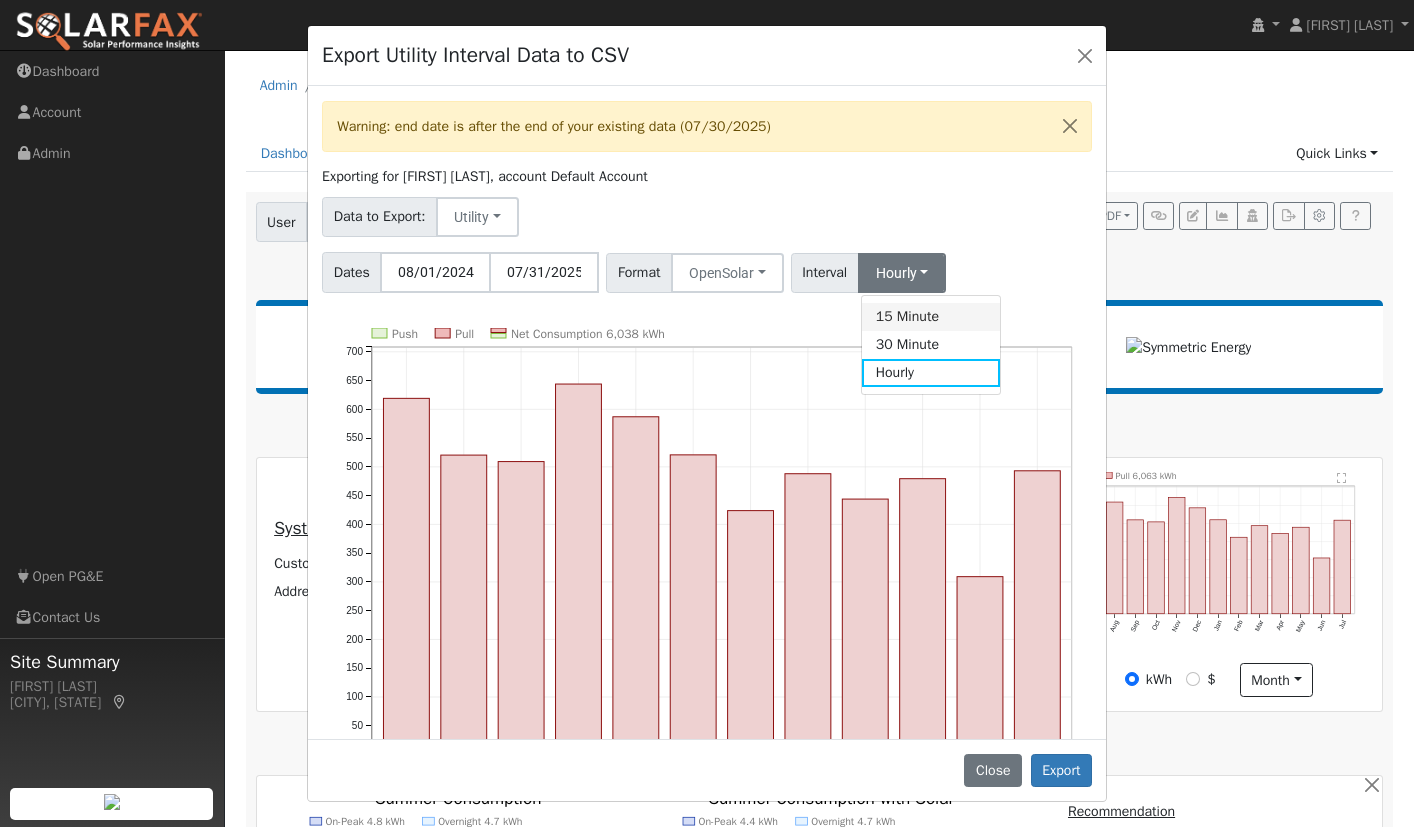 click on "15 Minute" at bounding box center (931, 317) 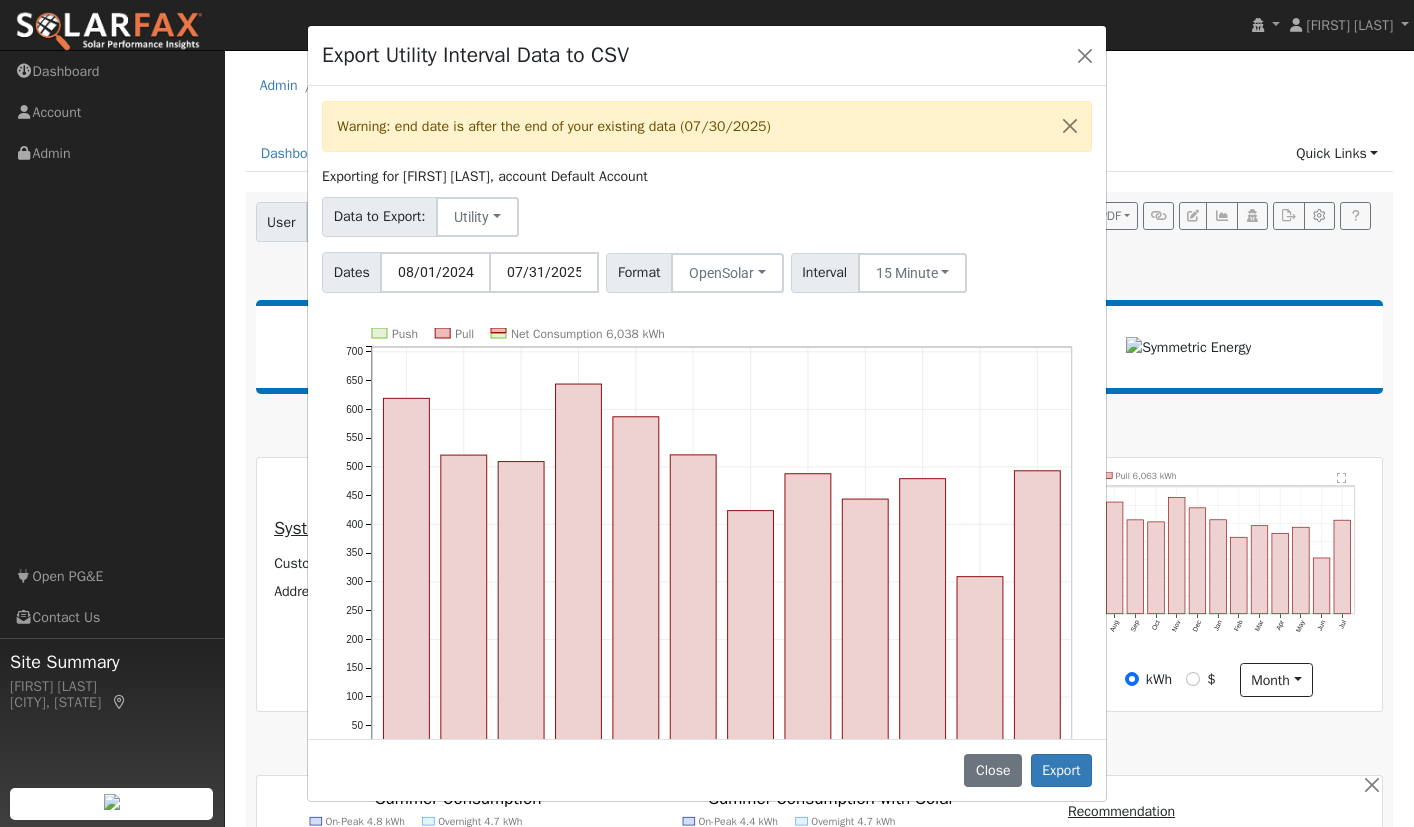 click on "Warning: end date is after the end of your existing data (07/30/2025) Exporting for Dan White, account Default Account Data to Export:  Utility Utility Solar Dates 08/01/2024 07/31/2025 Format OpenSolar Generic PG&E SCE SDGE Aurora Energy Toolbase OpenSolar Solargraf Interval 15 Minute 15 Minute 30 Minute Hourly Push Pull Net Consumption 6,038 kWh Aug '24 Sep '24 Oct '24 Nov '24 Dec '24 Jan '25 Feb '25 Mar '25 Apr '25 May '25 Jun '25 Jul '25 0 50 100 150 200 250 300 350 400 450 500 550 600 650 700 onclick="" onclick="" onclick="" onclick="" onclick="" onclick="" onclick="" onclick="" onclick="" onclick="" onclick="" onclick="" onclick="" onclick="" onclick="" onclick="" onclick="" onclick="" onclick="" onclick="" onclick="" onclick="" onclick="" onclick=""" at bounding box center (707, 412) 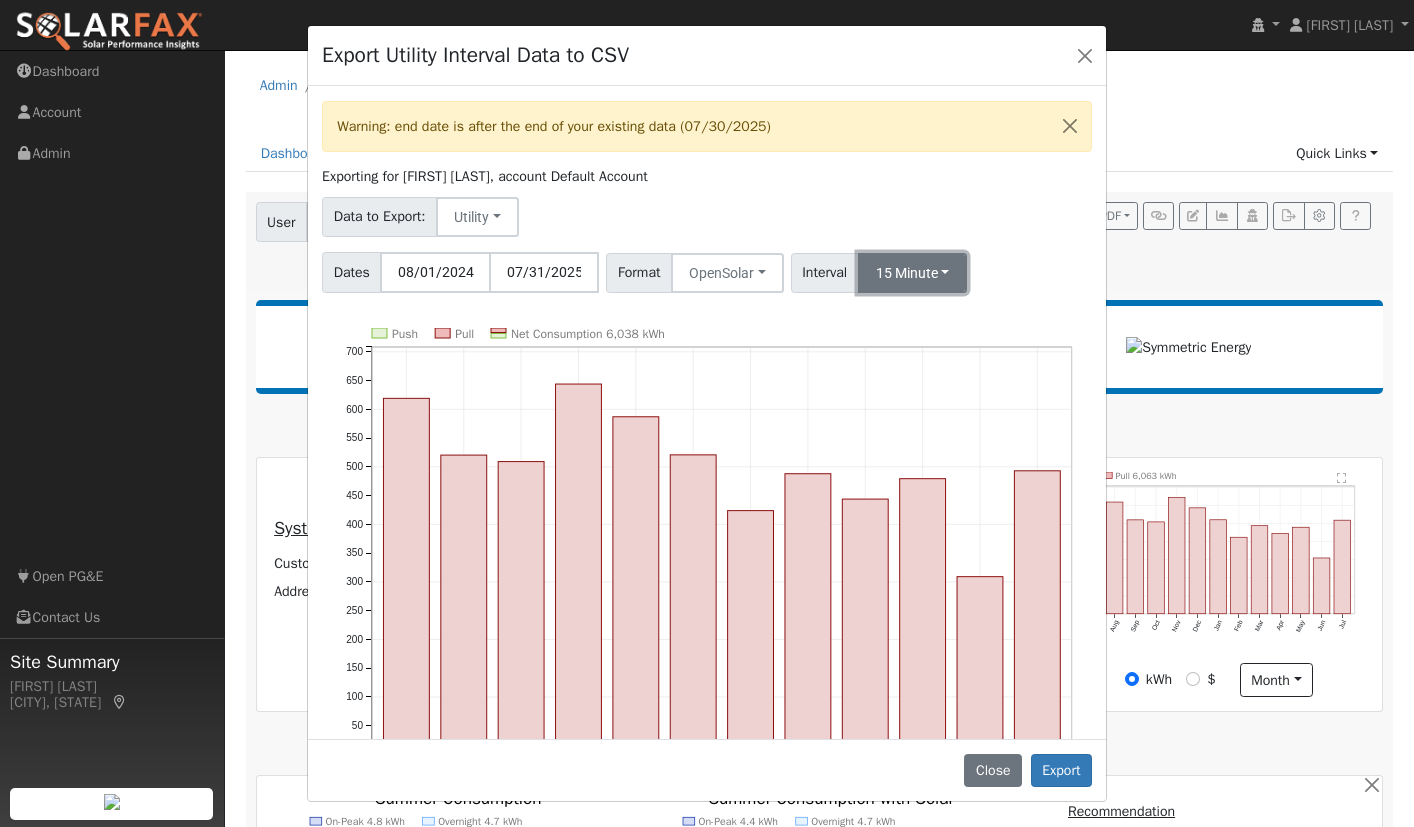 click on "15 Minute" at bounding box center [913, 273] 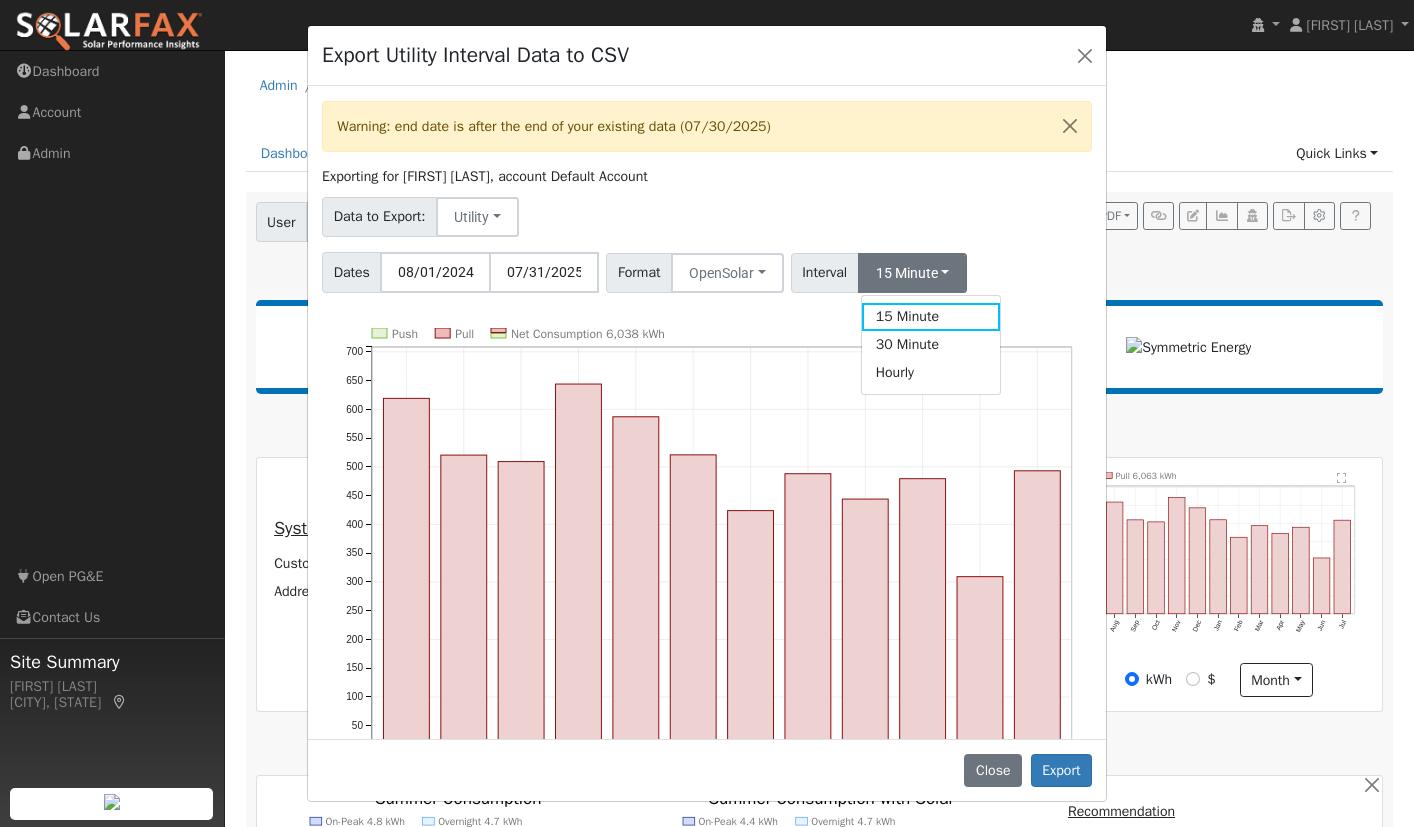 click on "Hourly" at bounding box center (931, 373) 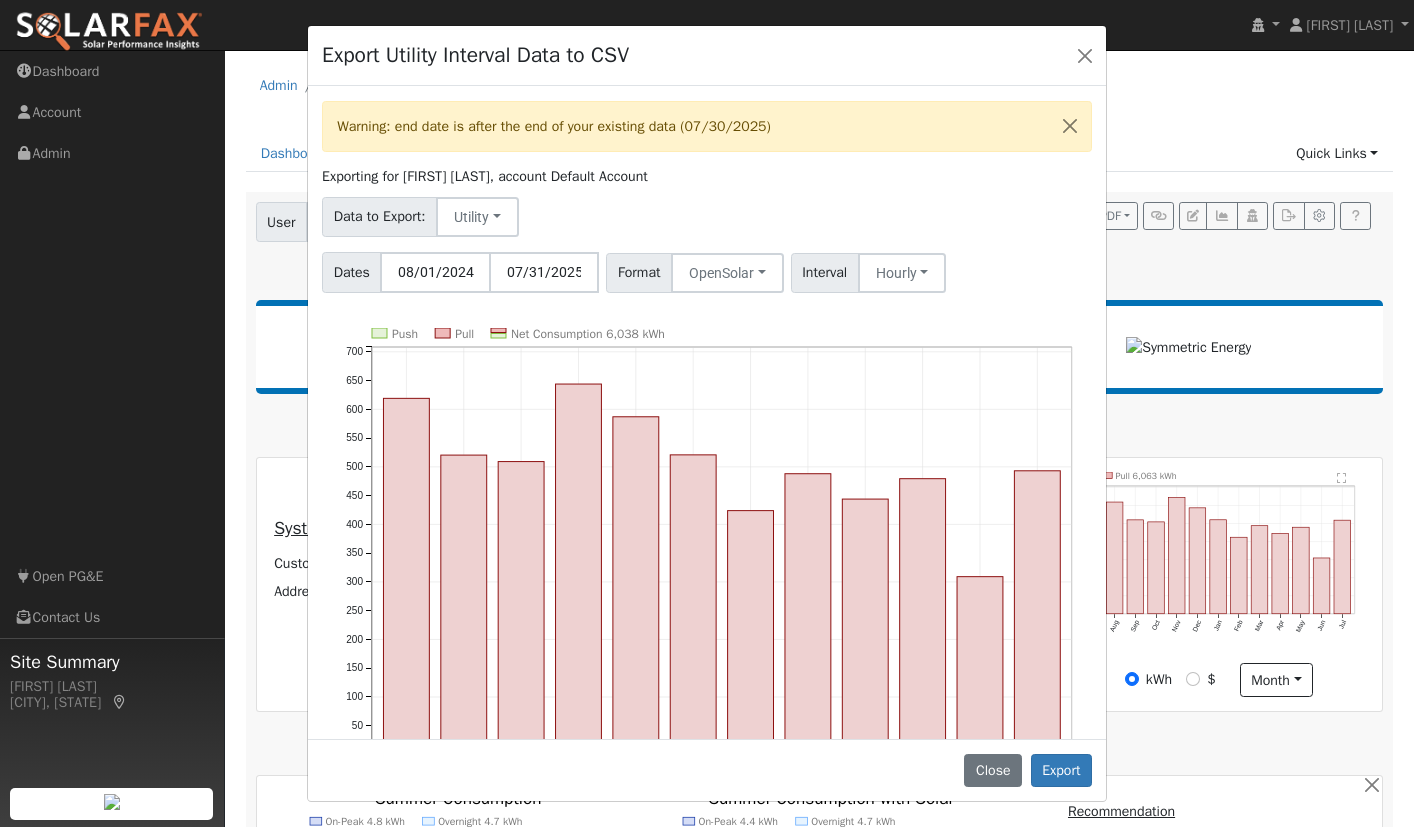 click on "Dates 08/01/2024 07/31/2025 Format OpenSolar Generic PG&E SCE SDGE Aurora Energy Toolbase OpenSolar Solargraf Interval Hourly 15 Minute 30 Minute Hourly" at bounding box center (707, 269) 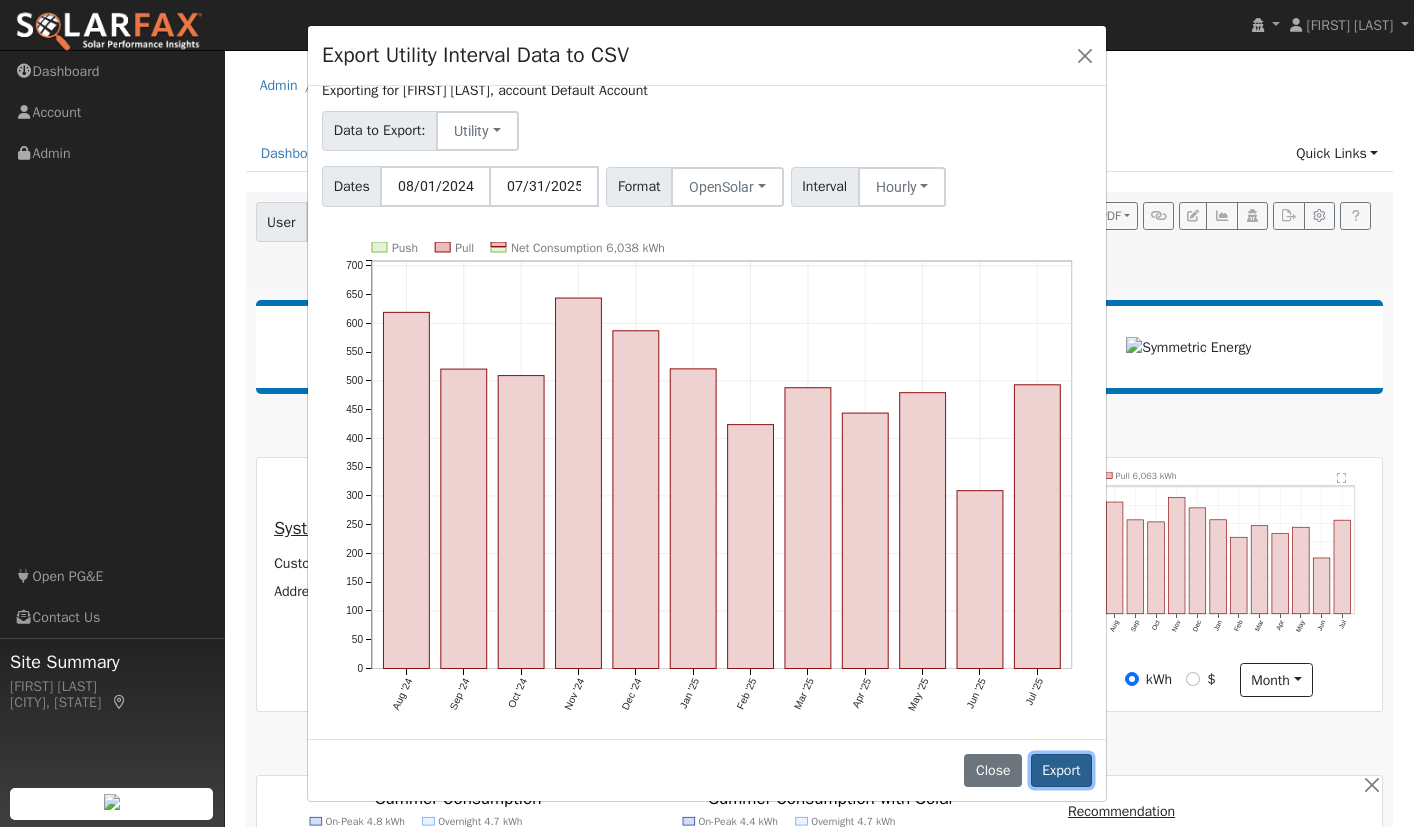 click on "Export" at bounding box center (1061, 771) 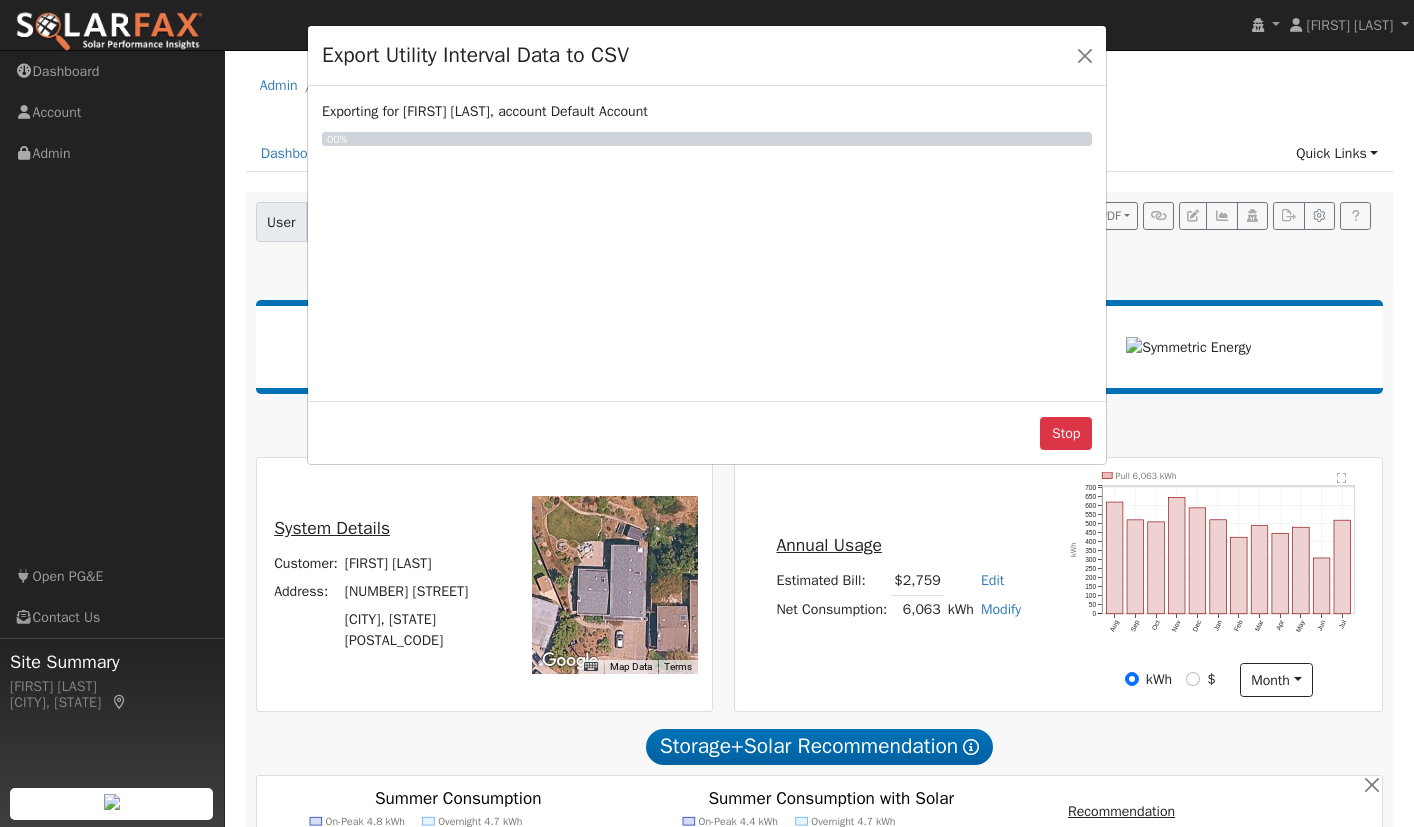 scroll, scrollTop: 0, scrollLeft: 0, axis: both 